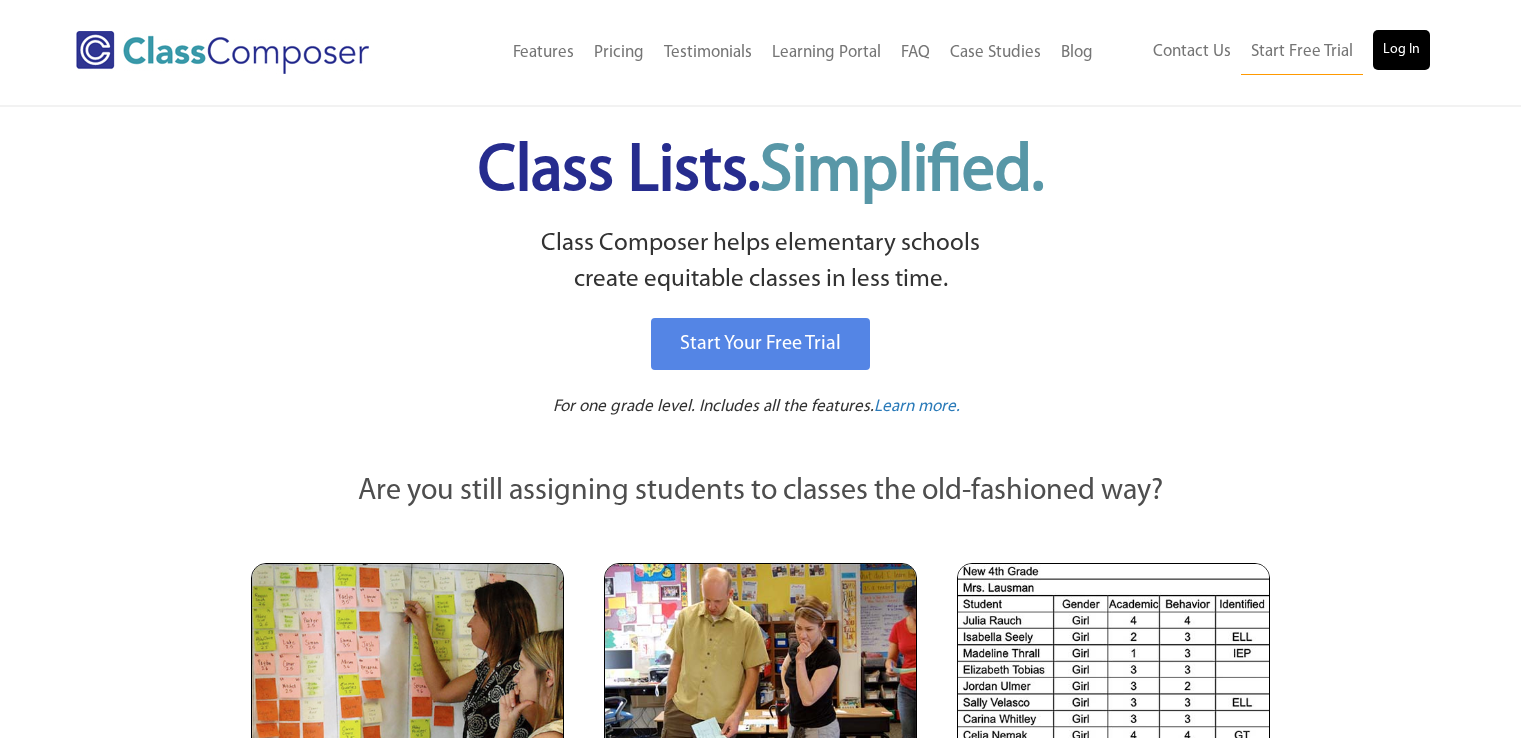 scroll, scrollTop: 0, scrollLeft: 0, axis: both 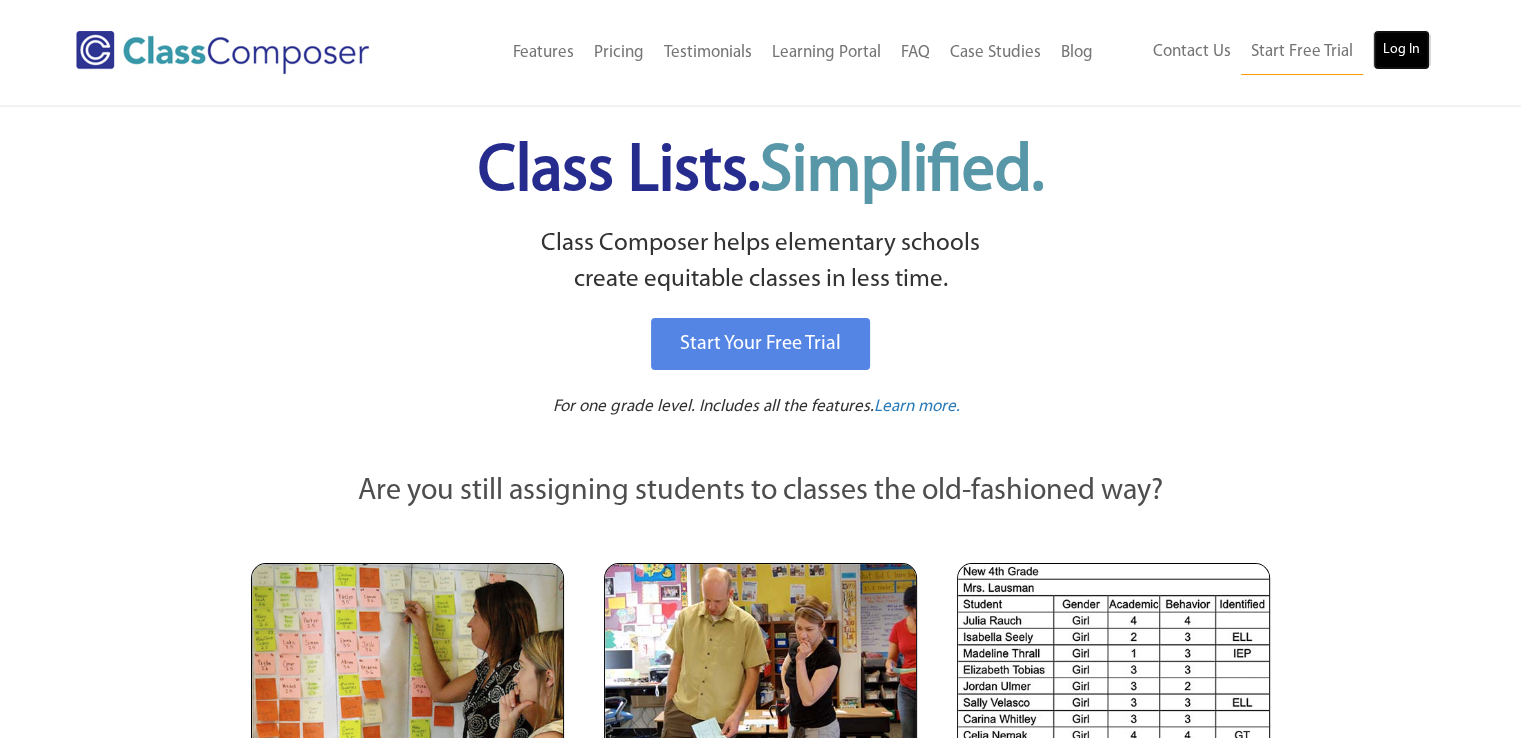 click on "Log In" at bounding box center [1401, 50] 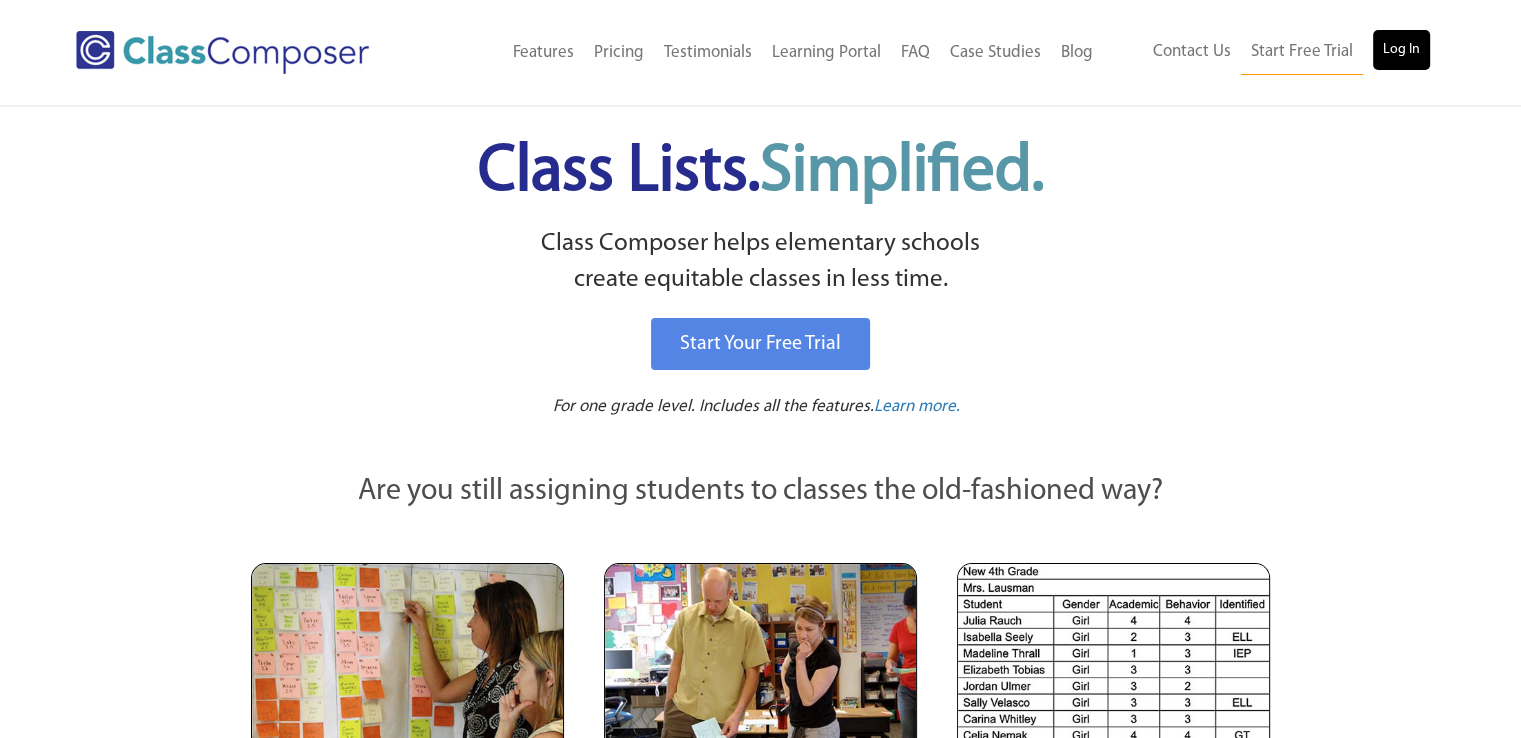 scroll, scrollTop: 0, scrollLeft: 0, axis: both 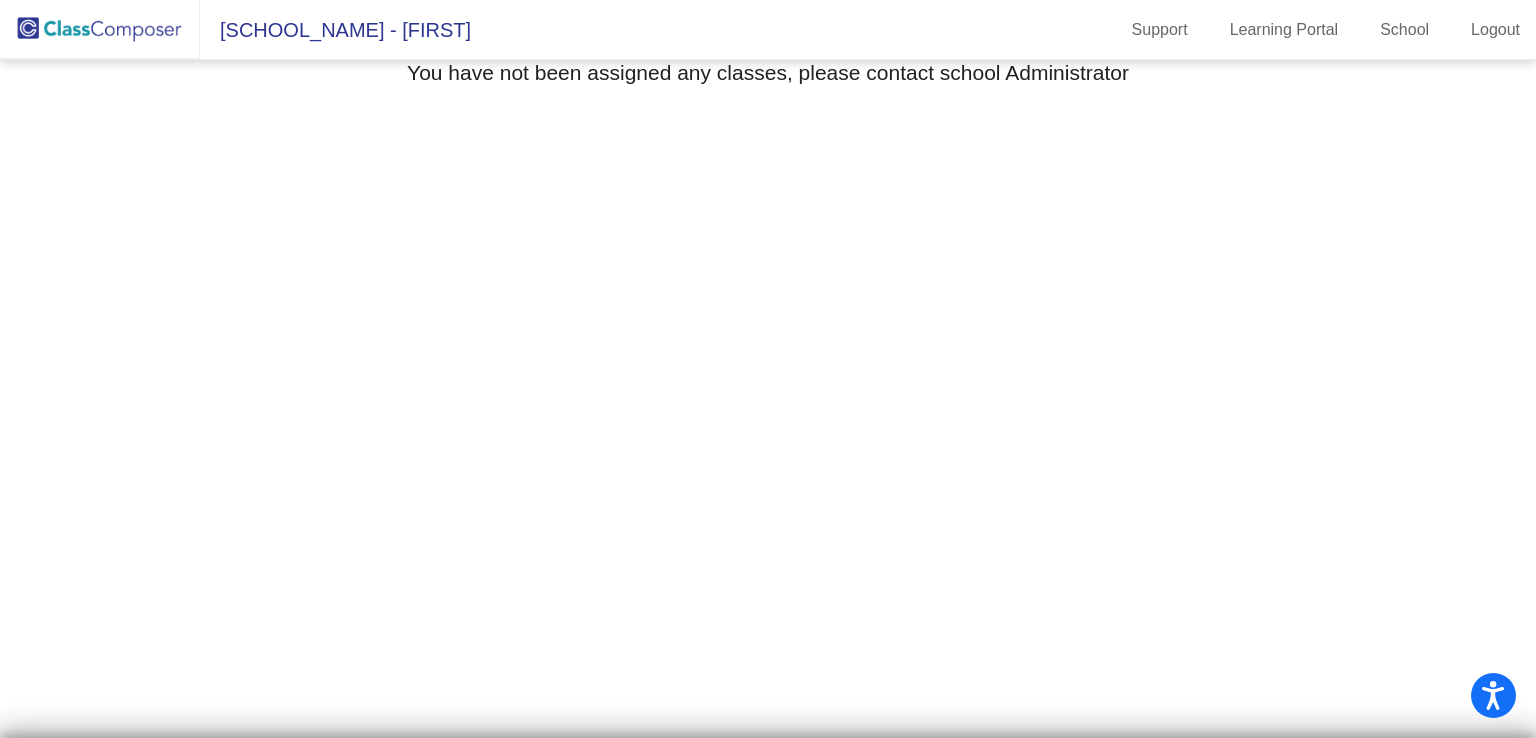 click on "[SCHOOL_NAME] - [FIRST]" 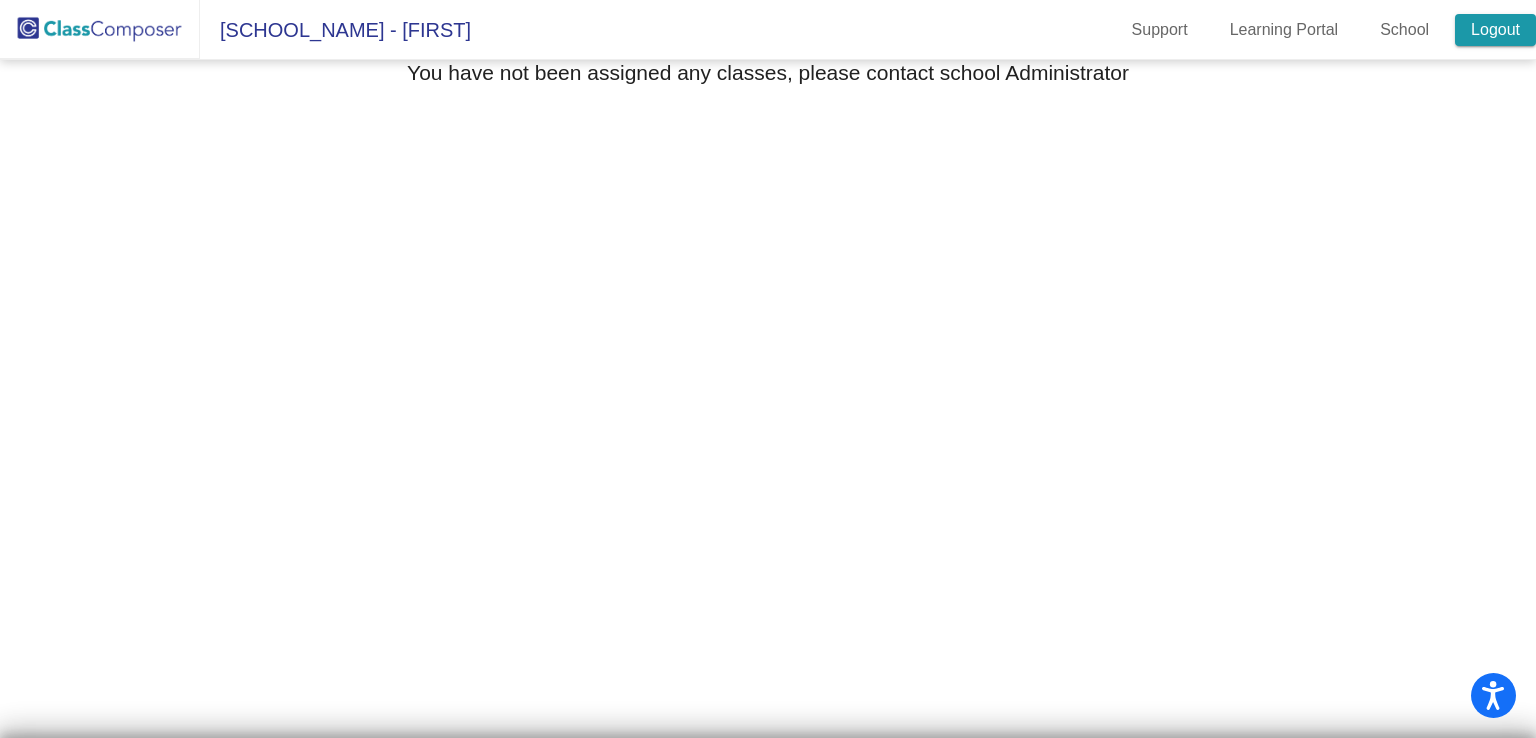 click on "Logout" 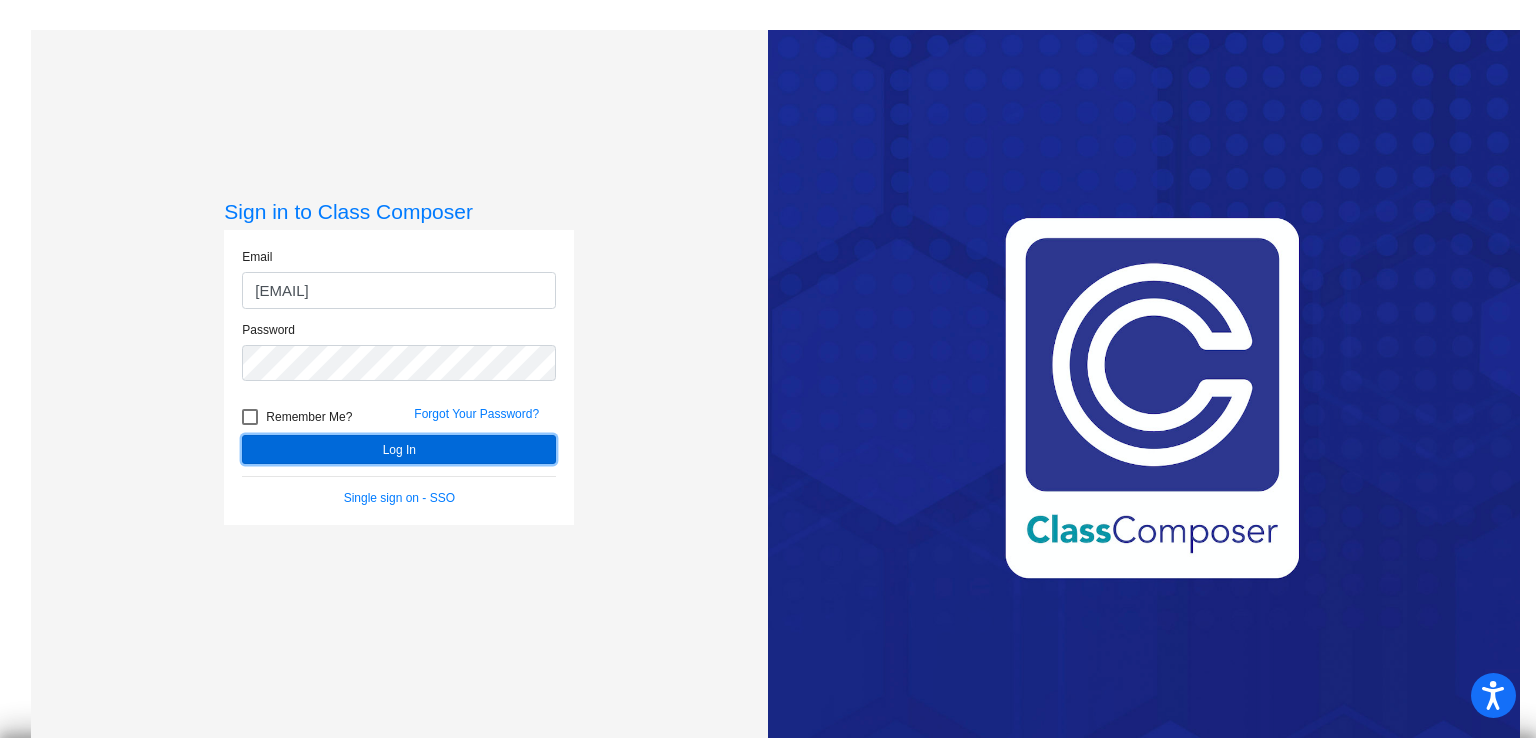 click on "Log In" 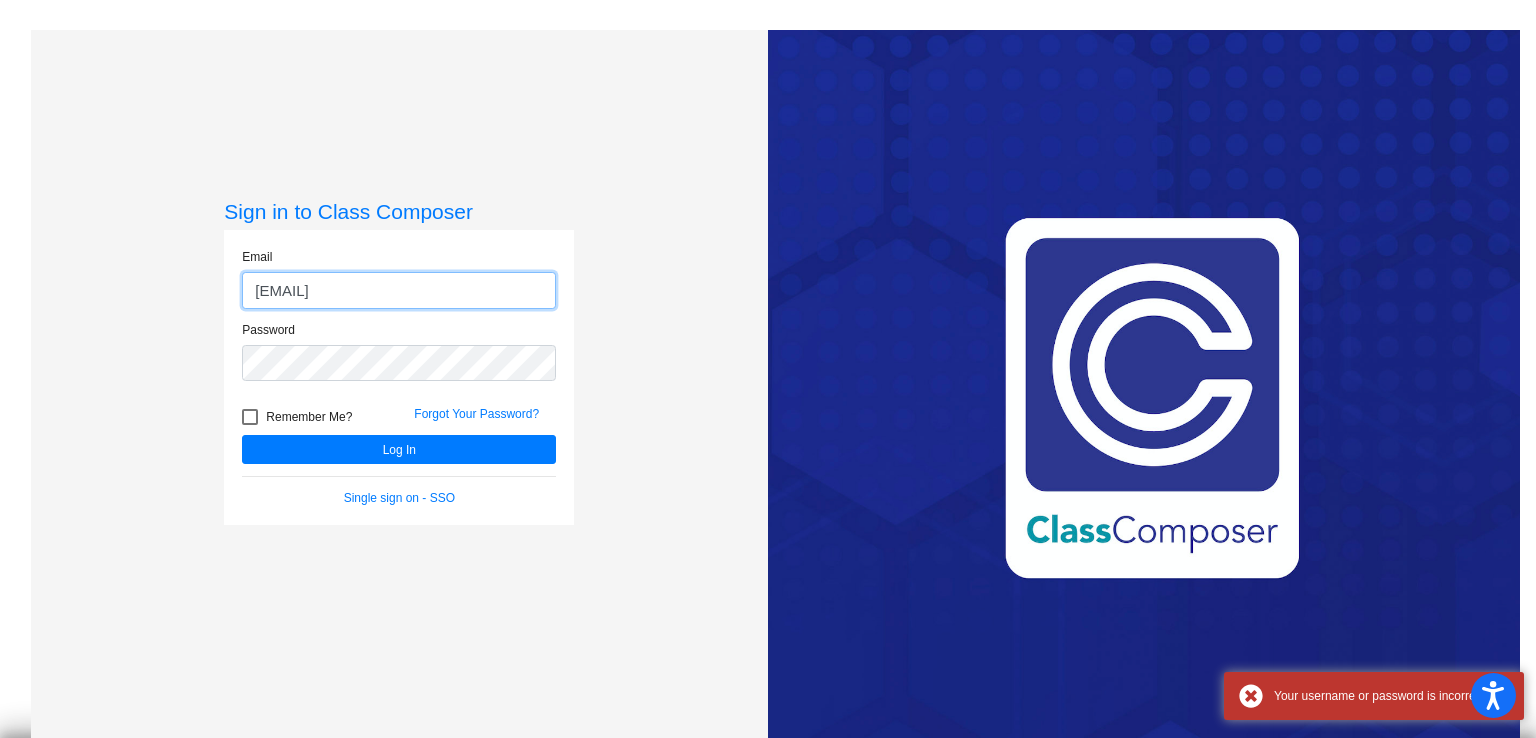 click on "ebailey@rbbschools.net" 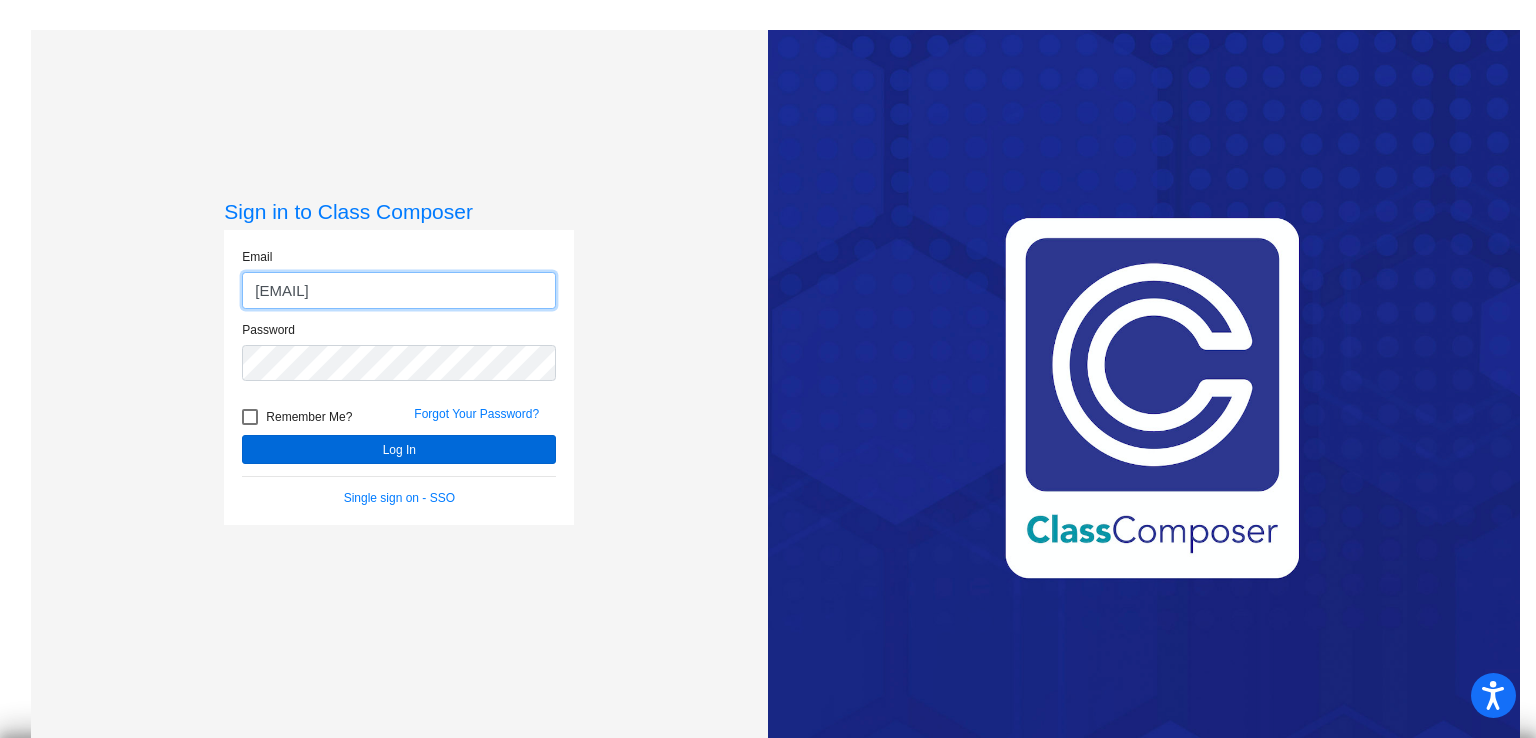 type on "eheaddy@rbbschools.net" 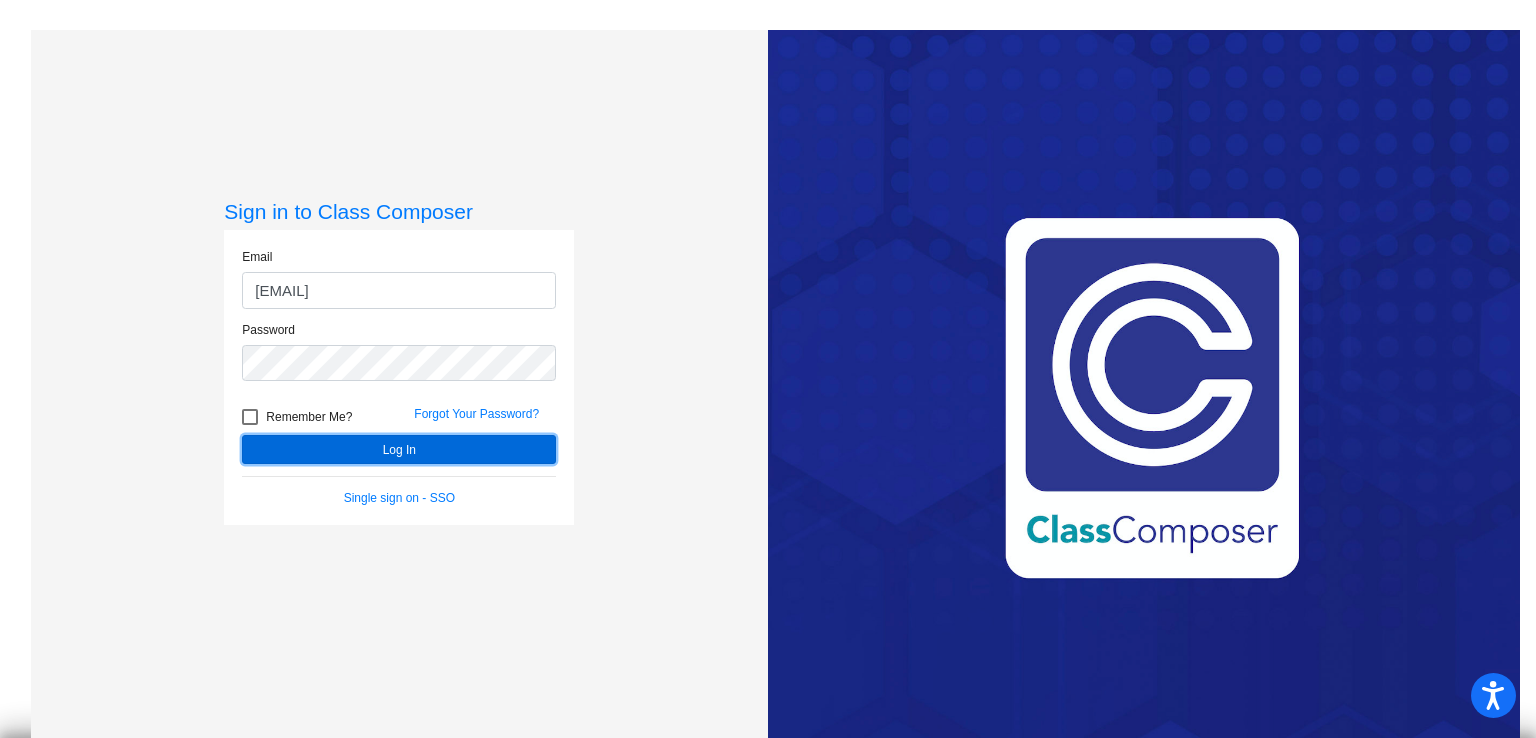 click on "Log In" 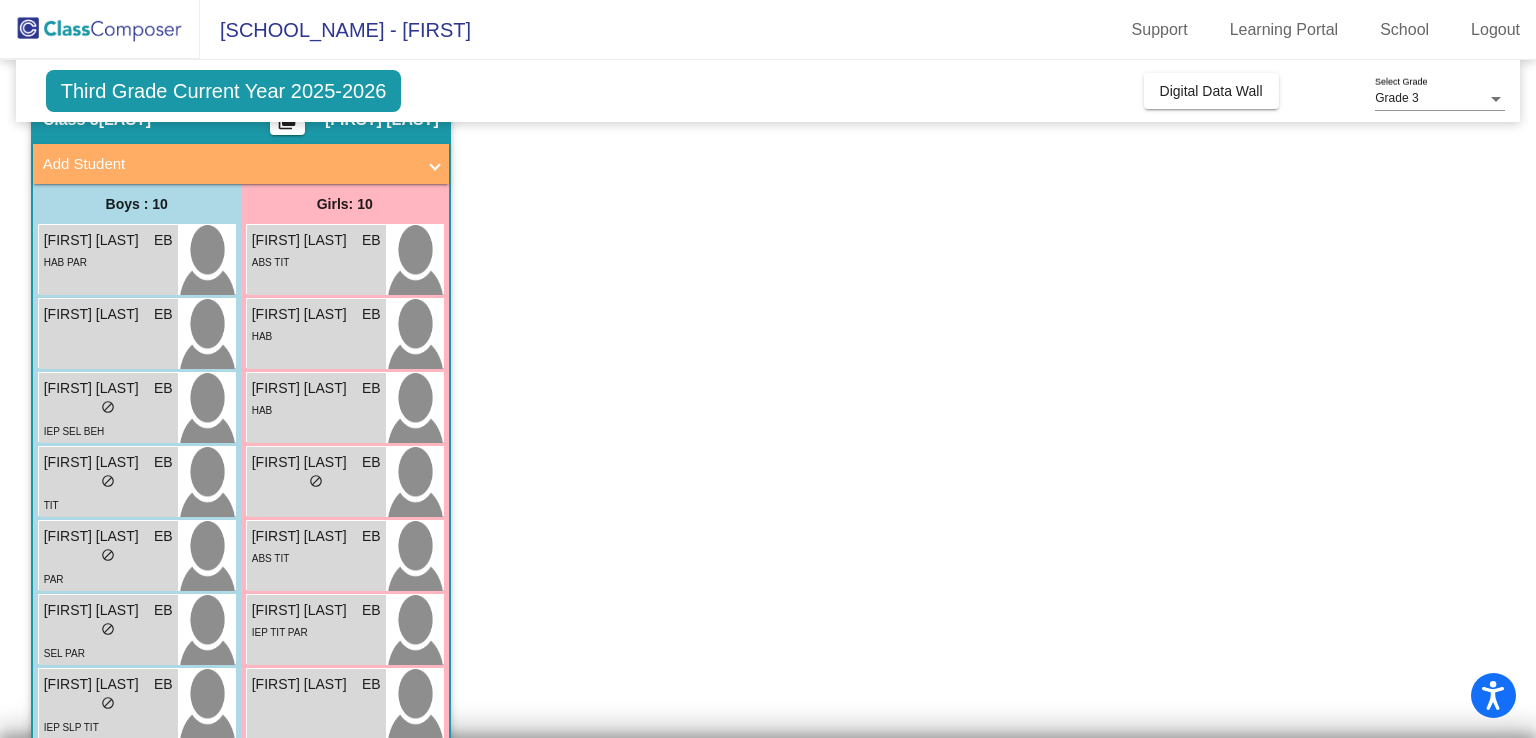 scroll, scrollTop: 0, scrollLeft: 0, axis: both 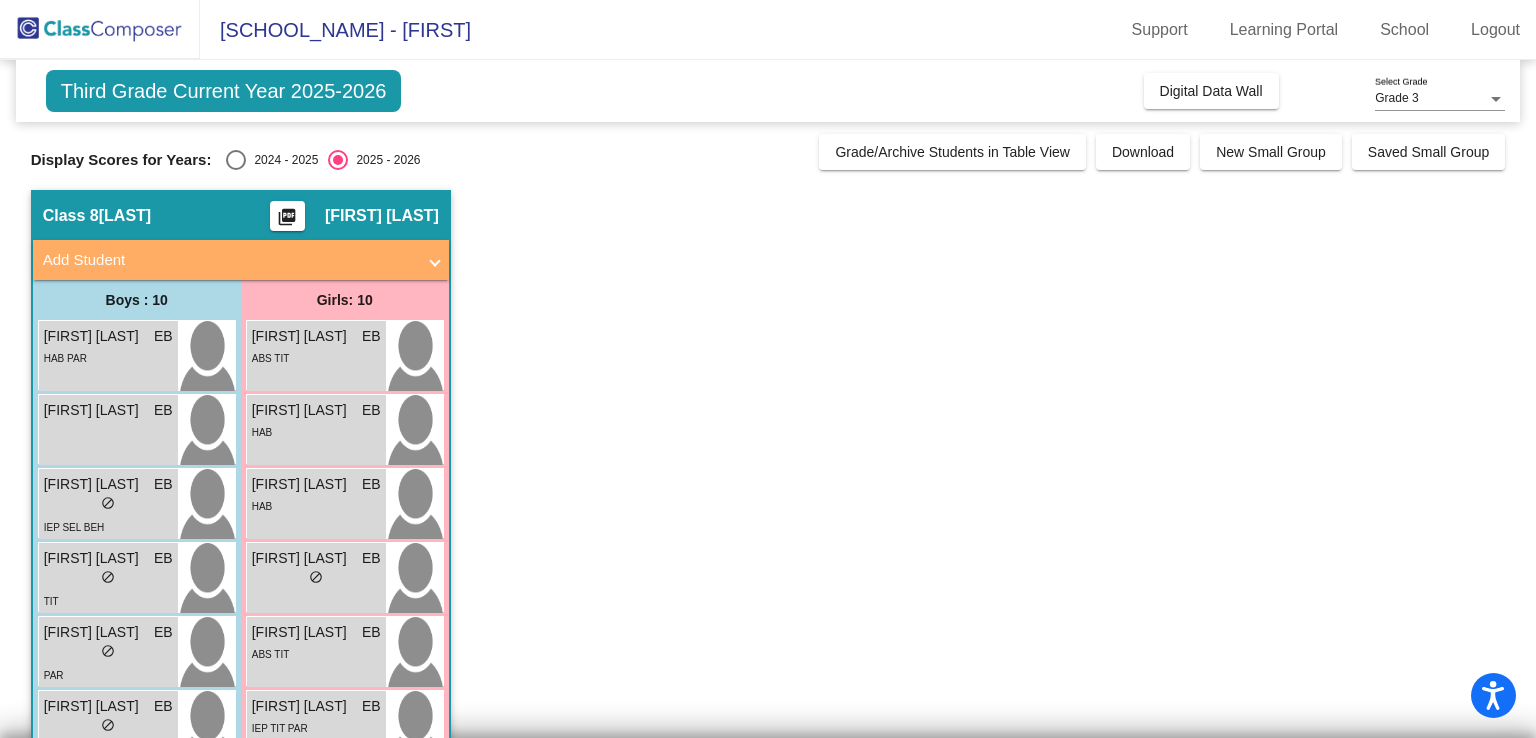 click at bounding box center (236, 160) 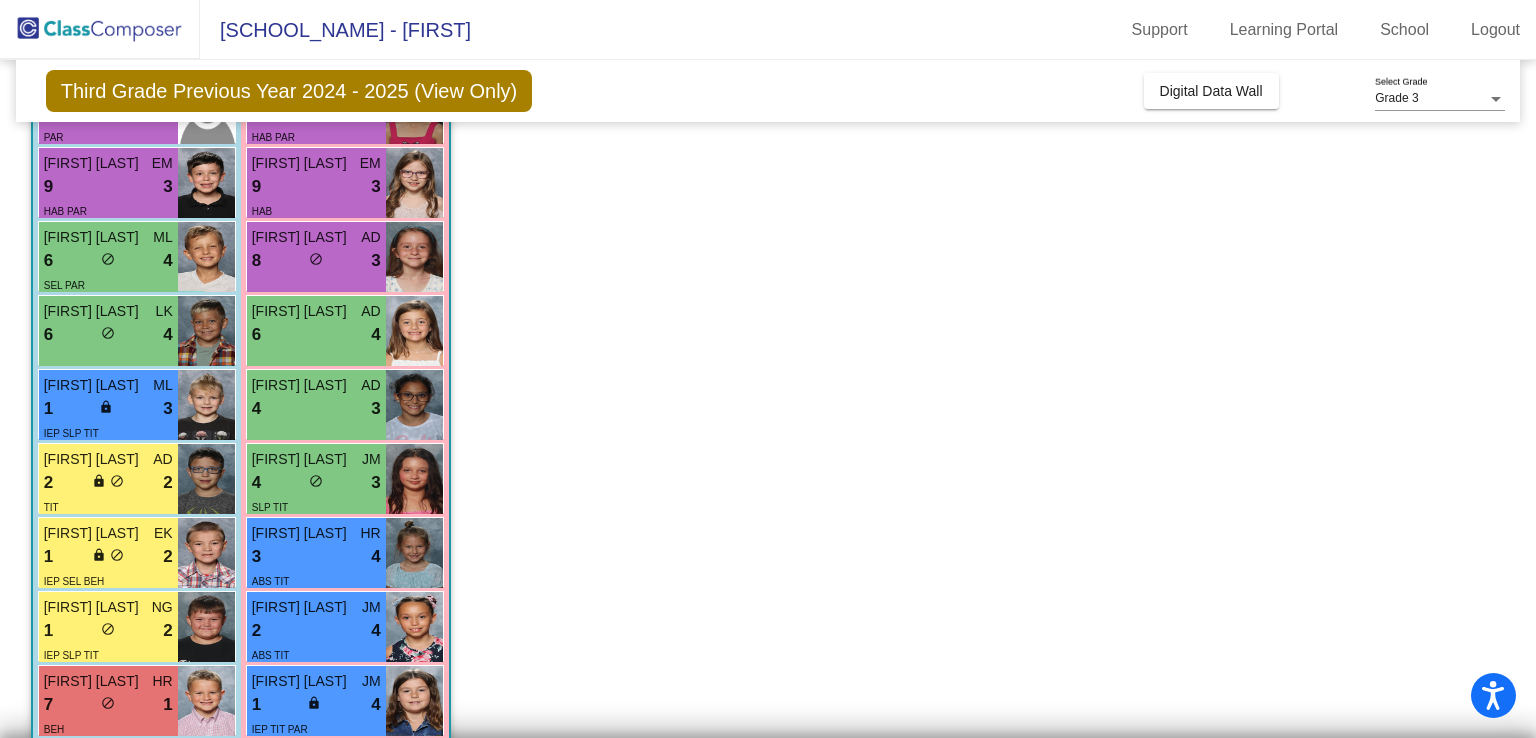 scroll, scrollTop: 353, scrollLeft: 0, axis: vertical 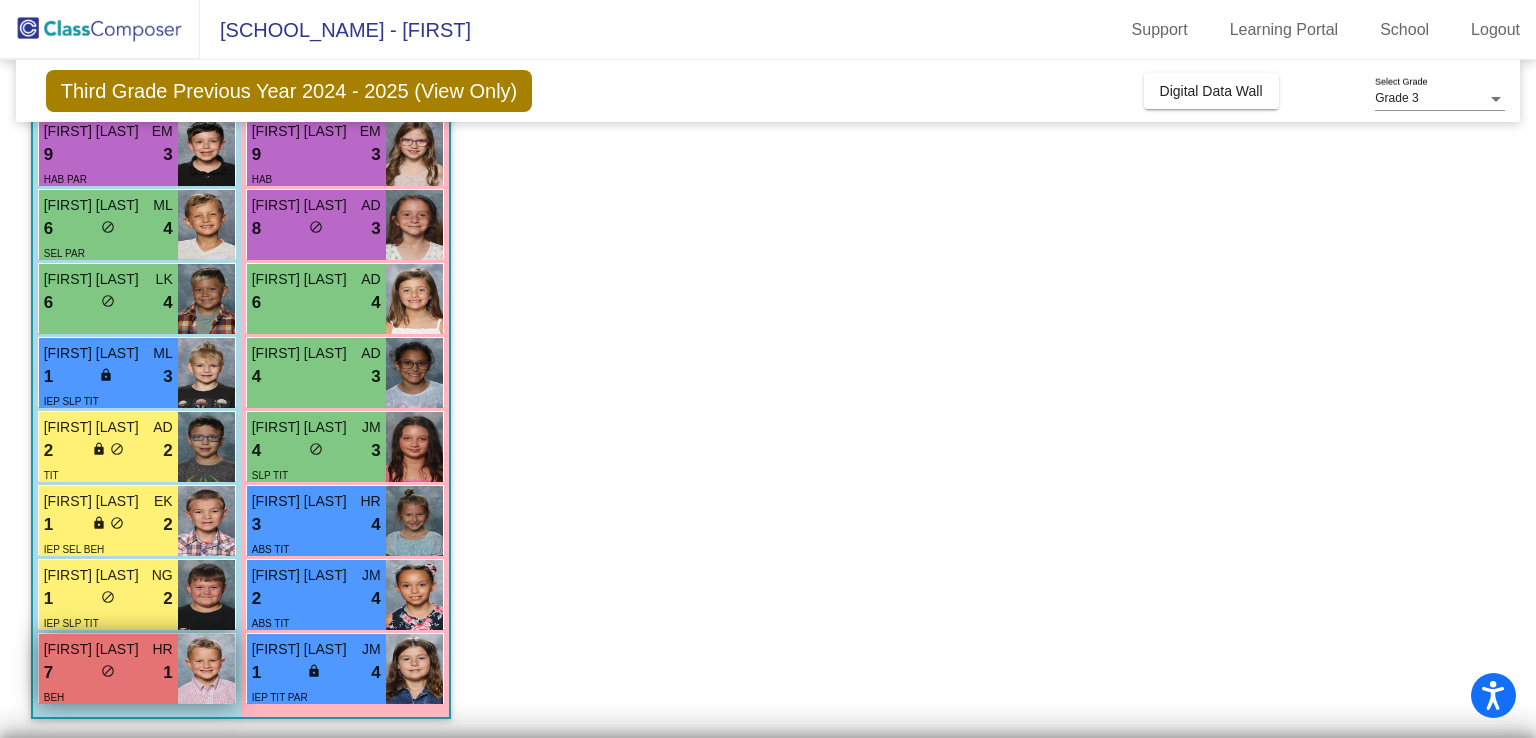 click on "BEH" at bounding box center (108, 696) 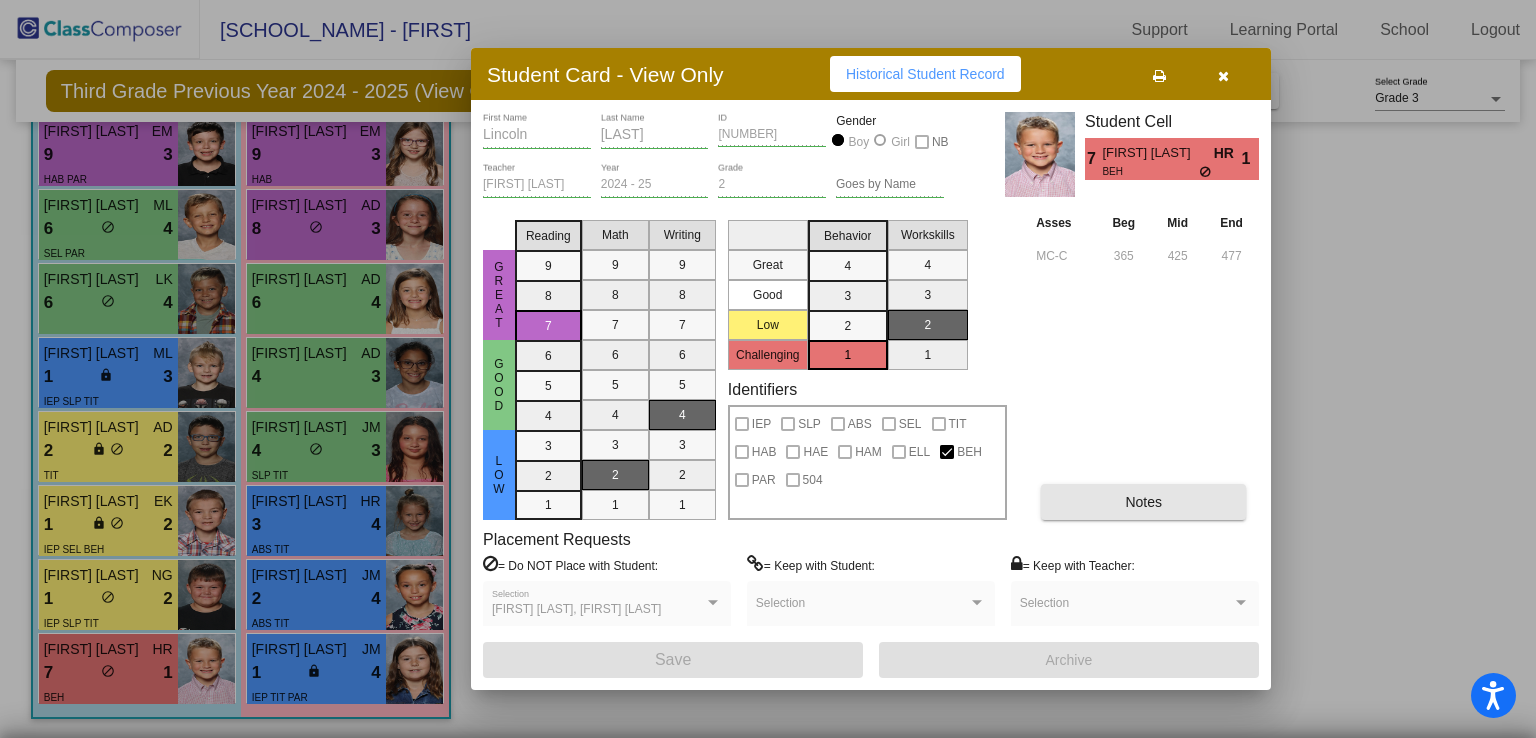 click on "Notes" at bounding box center [1143, 502] 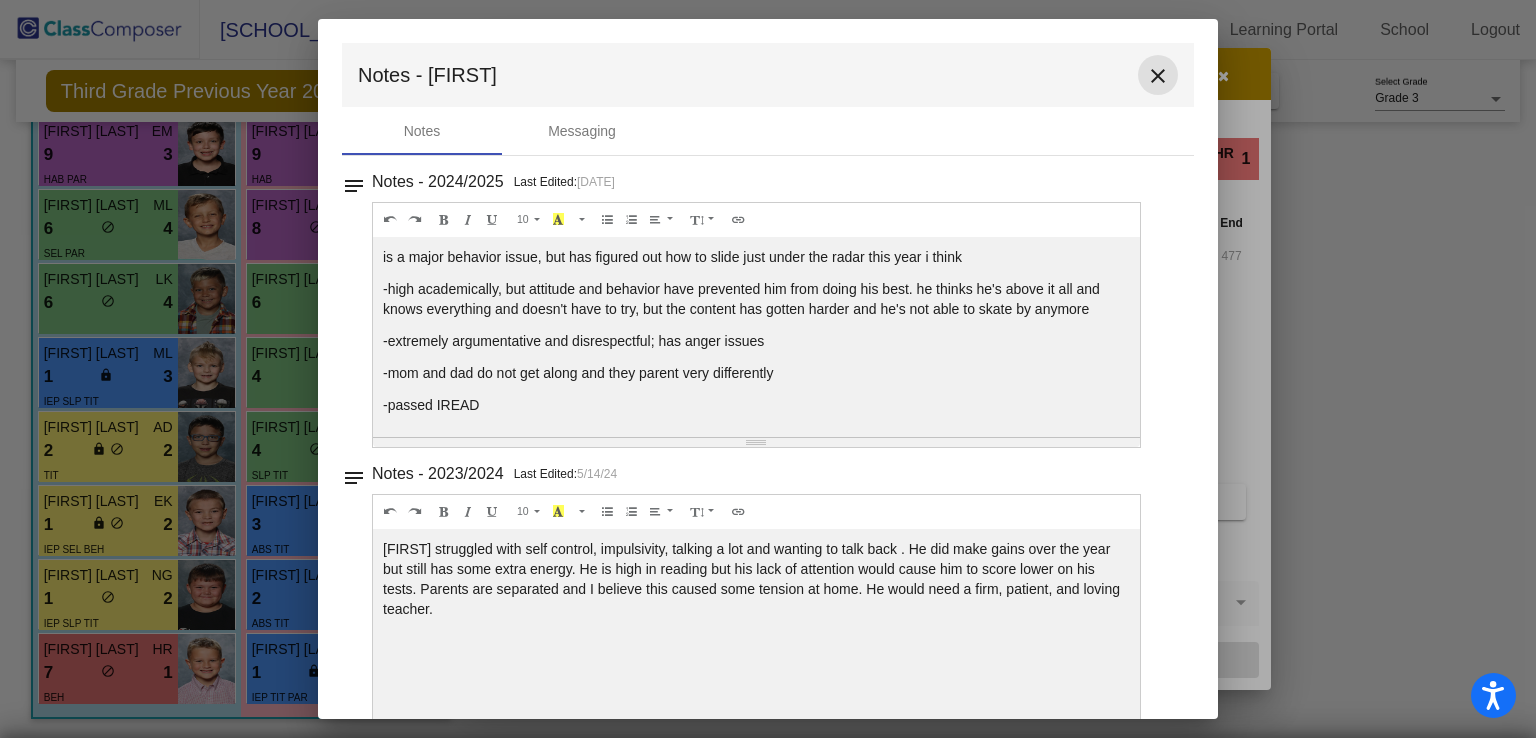 click on "close" at bounding box center (1158, 76) 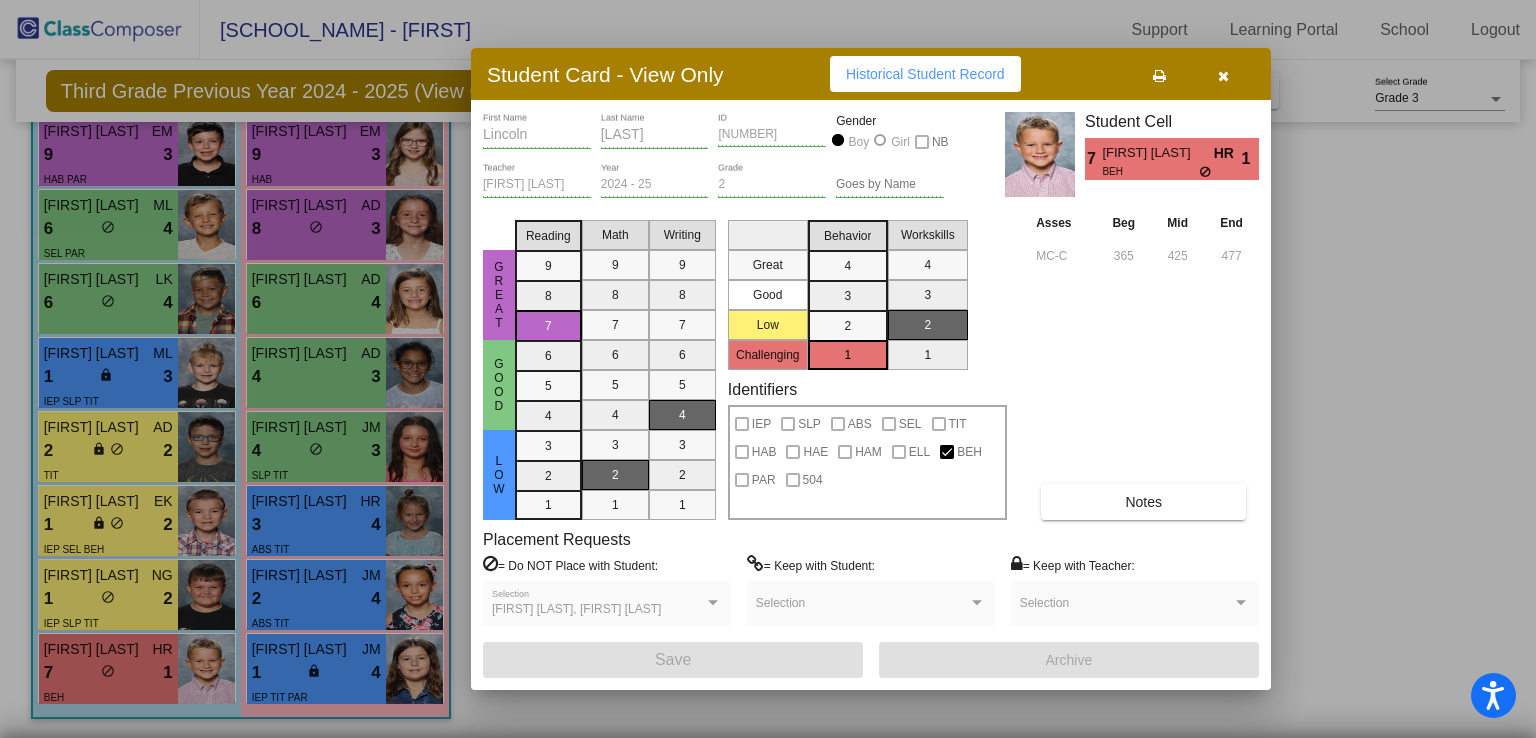 click on "Notes" at bounding box center [1143, 502] 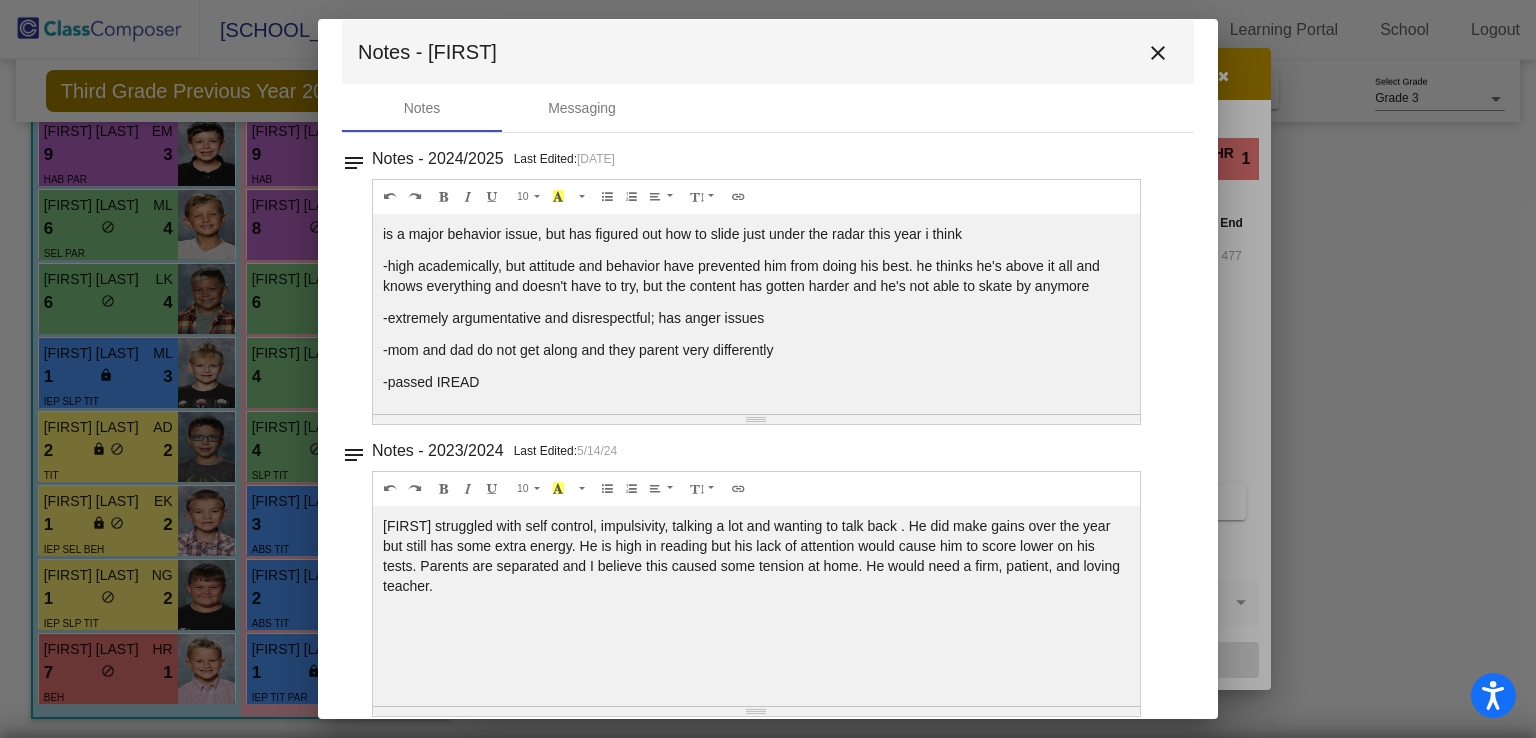 scroll, scrollTop: 0, scrollLeft: 0, axis: both 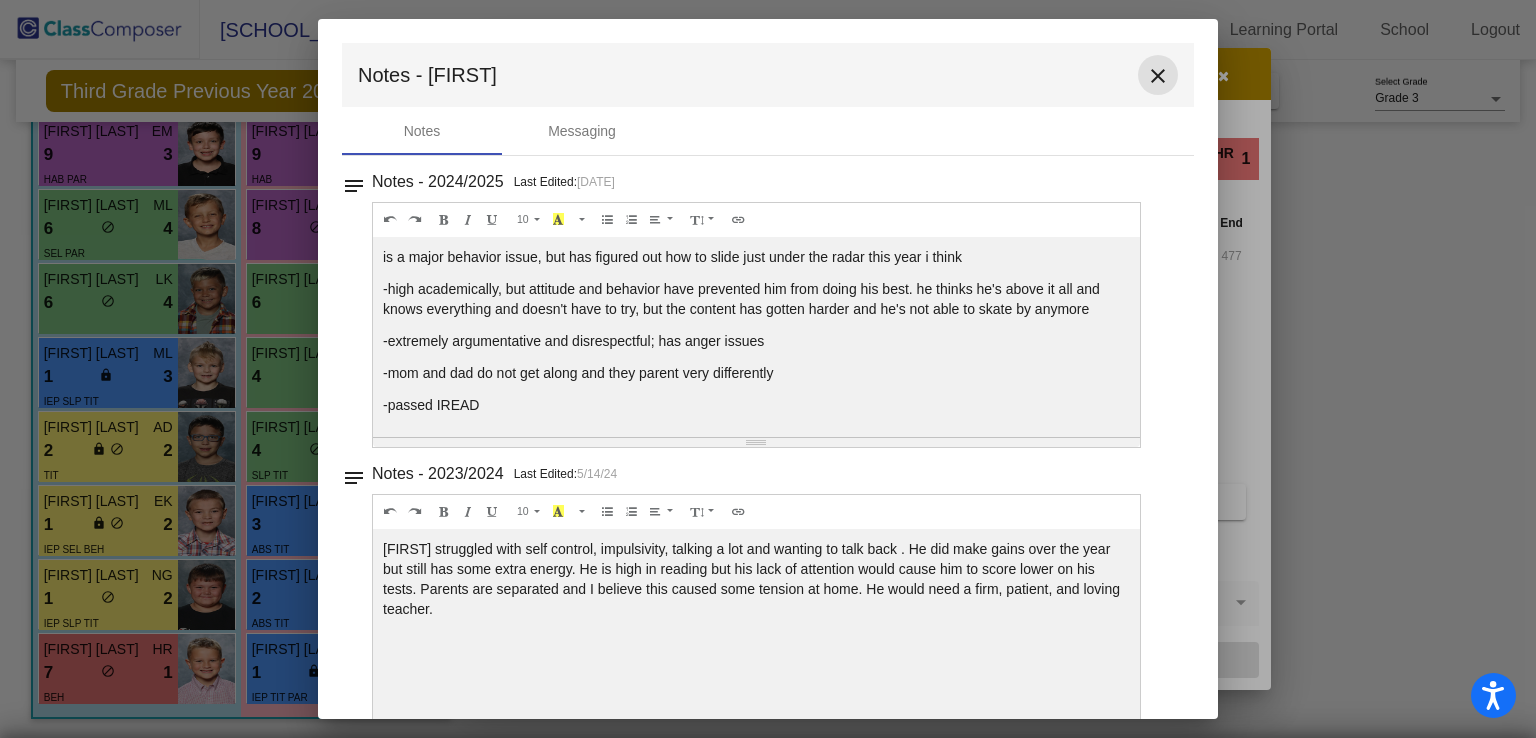 click on "close" at bounding box center [1158, 76] 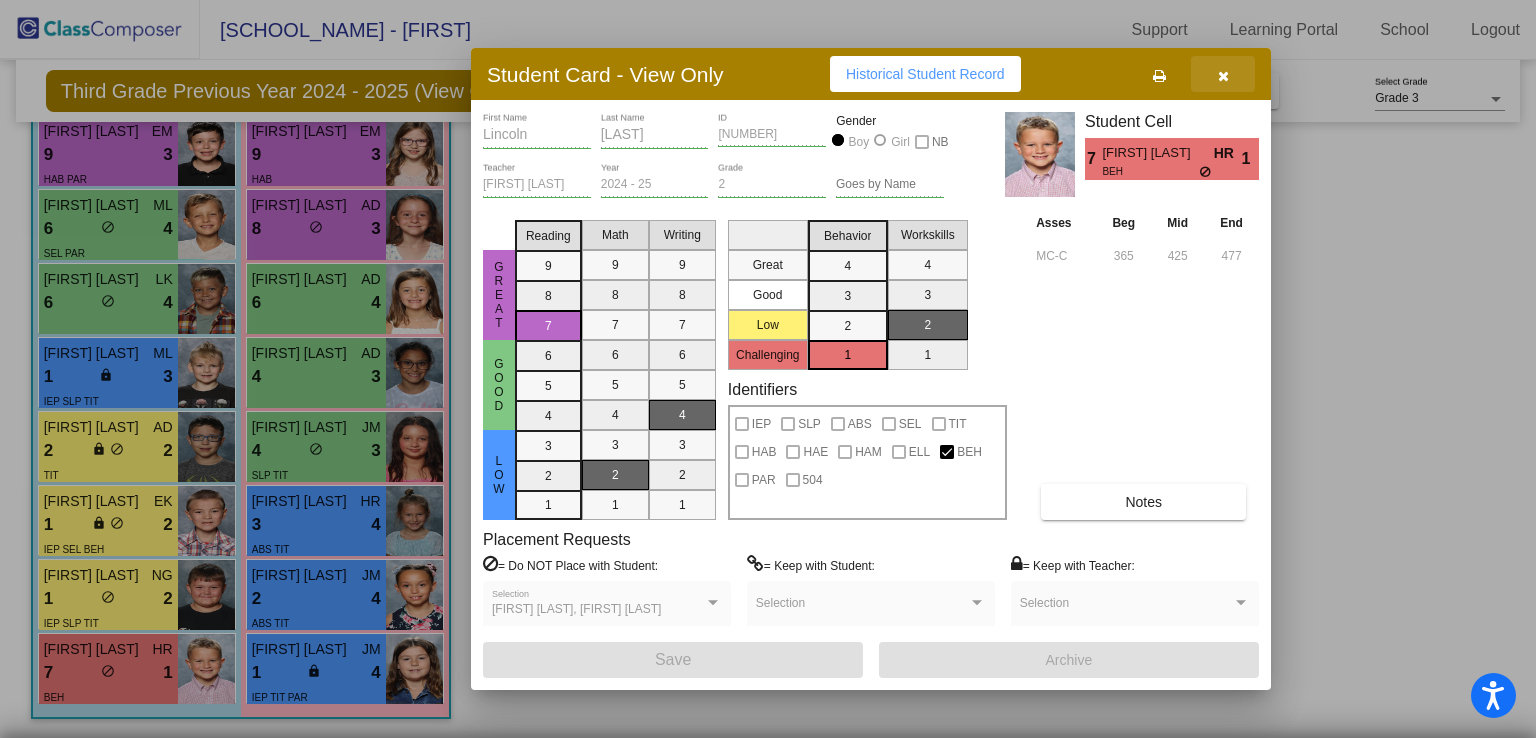 click at bounding box center (1223, 74) 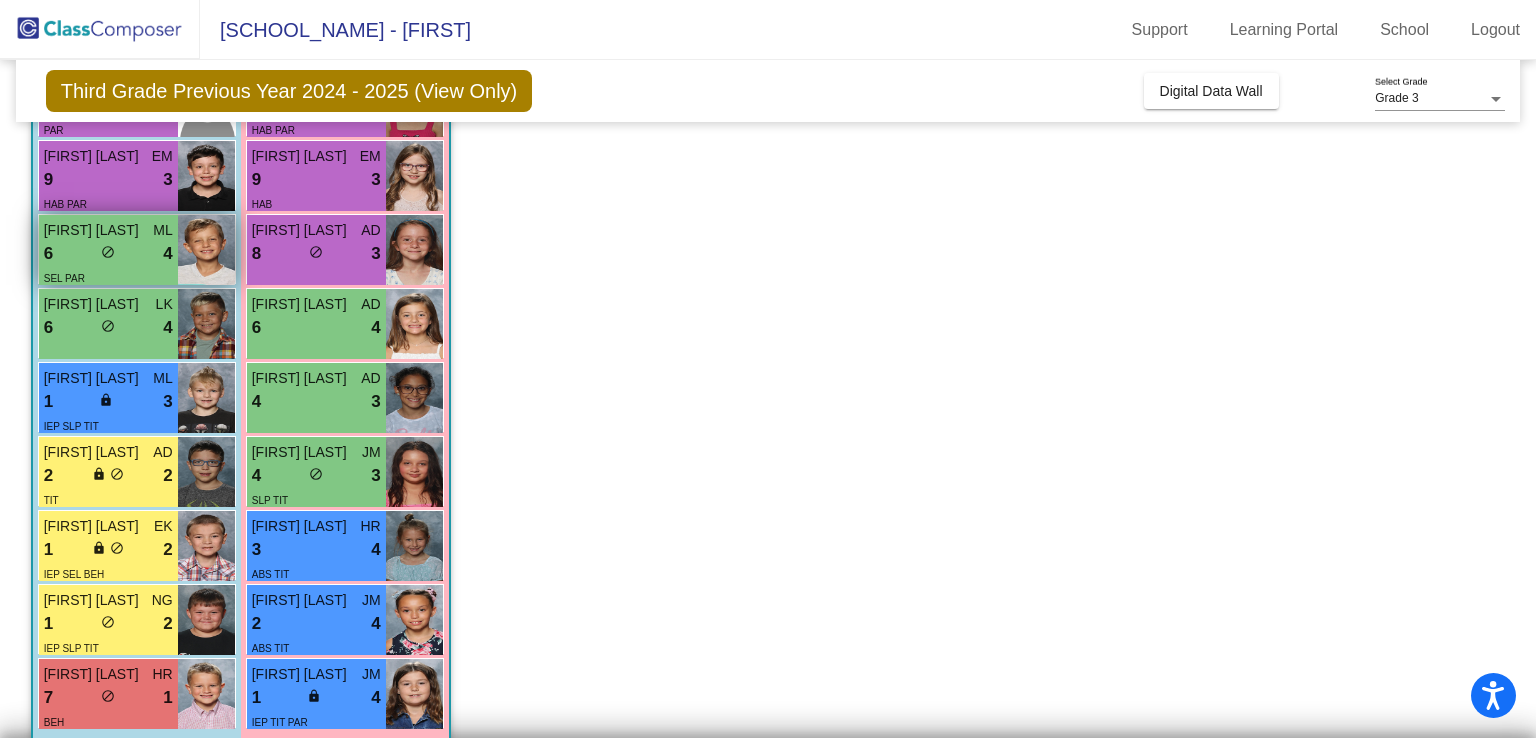 scroll, scrollTop: 353, scrollLeft: 0, axis: vertical 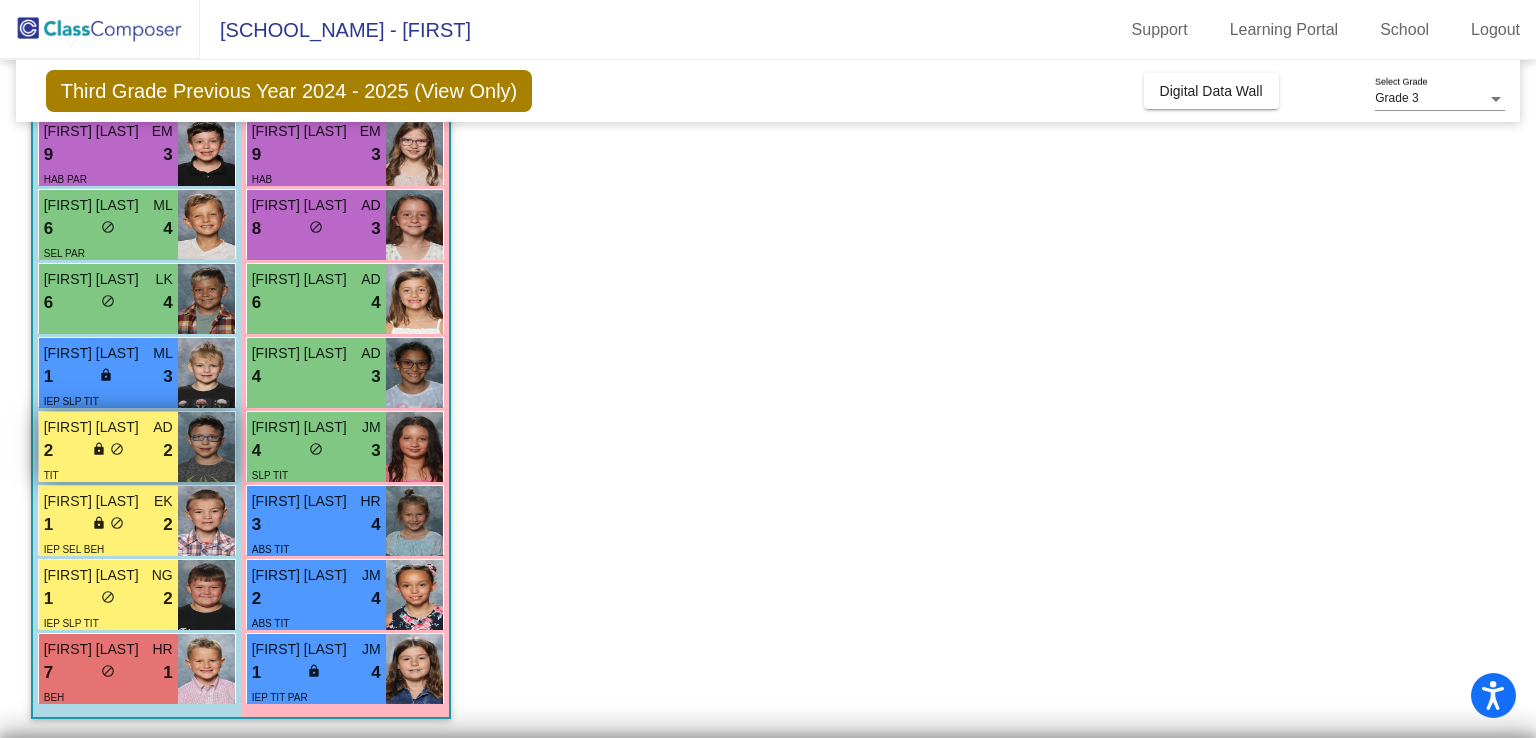 click at bounding box center (206, 447) 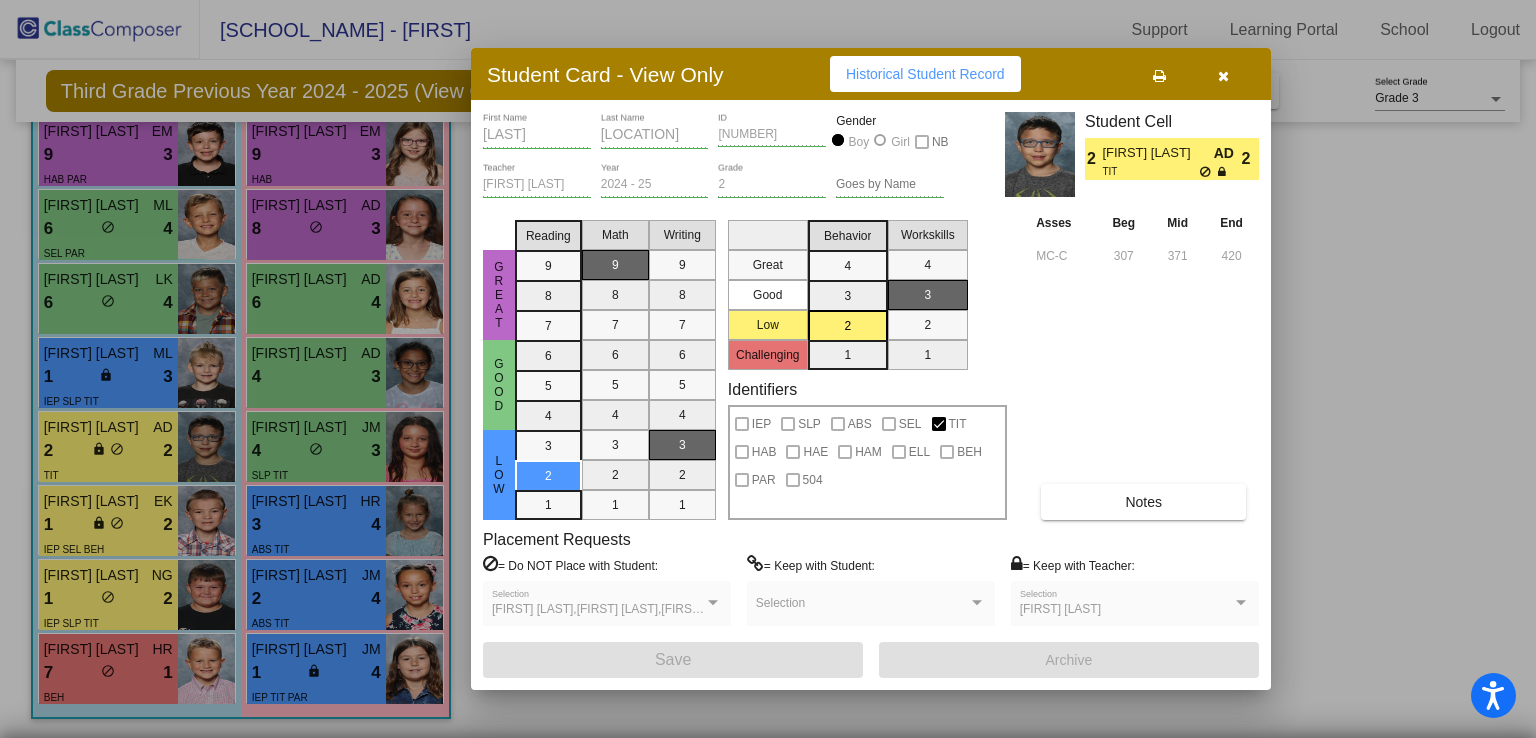 click on "Notes" at bounding box center (1143, 502) 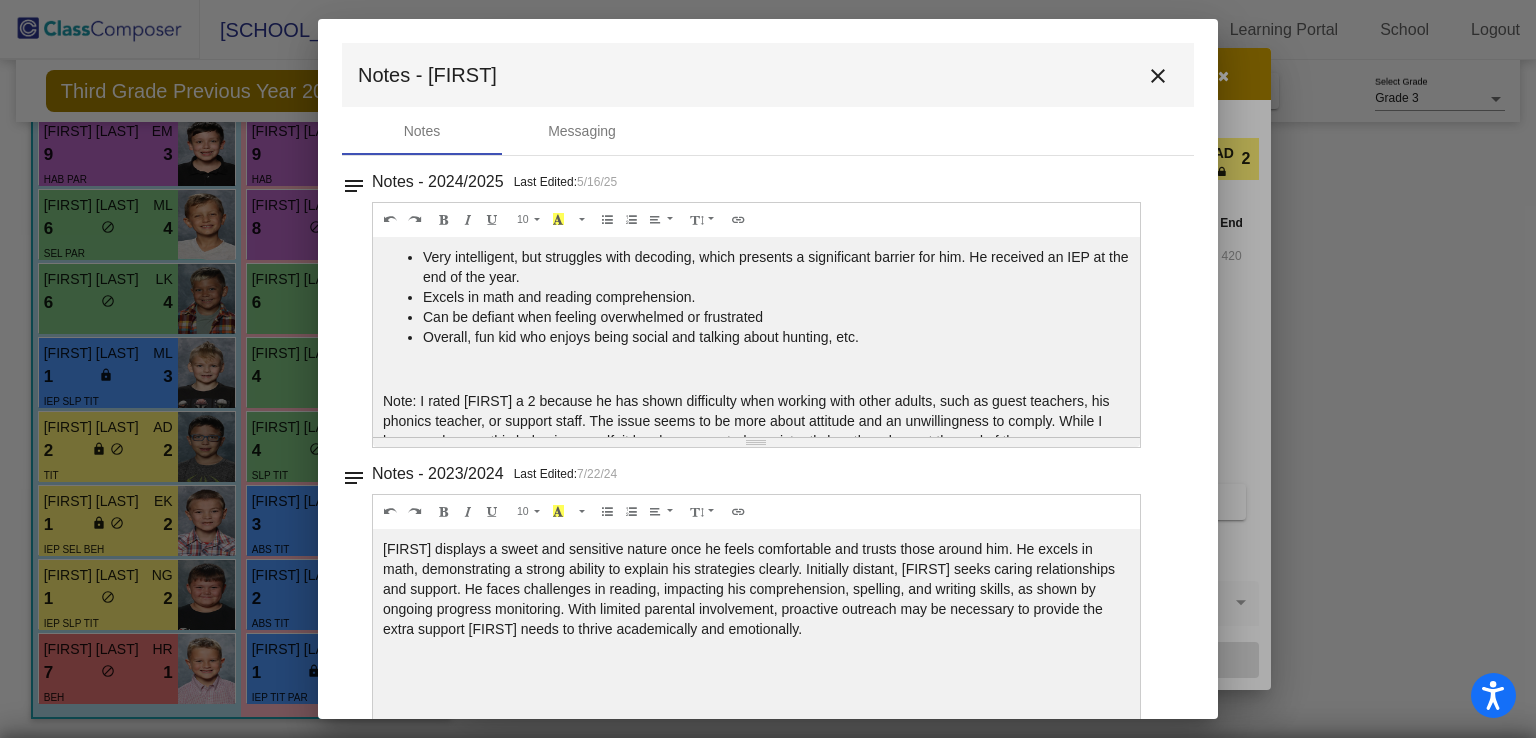 scroll, scrollTop: 43, scrollLeft: 0, axis: vertical 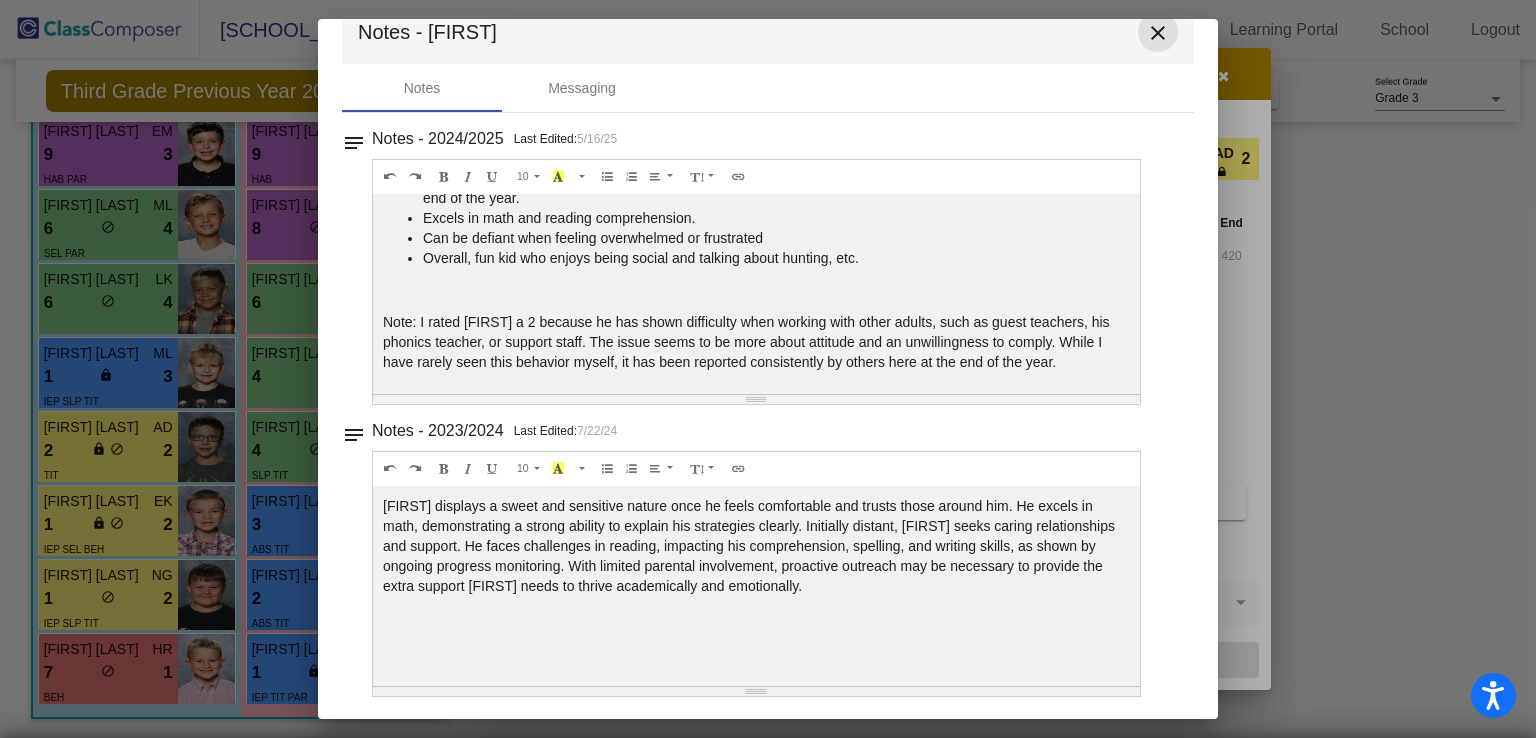 click on "close" at bounding box center (1158, 33) 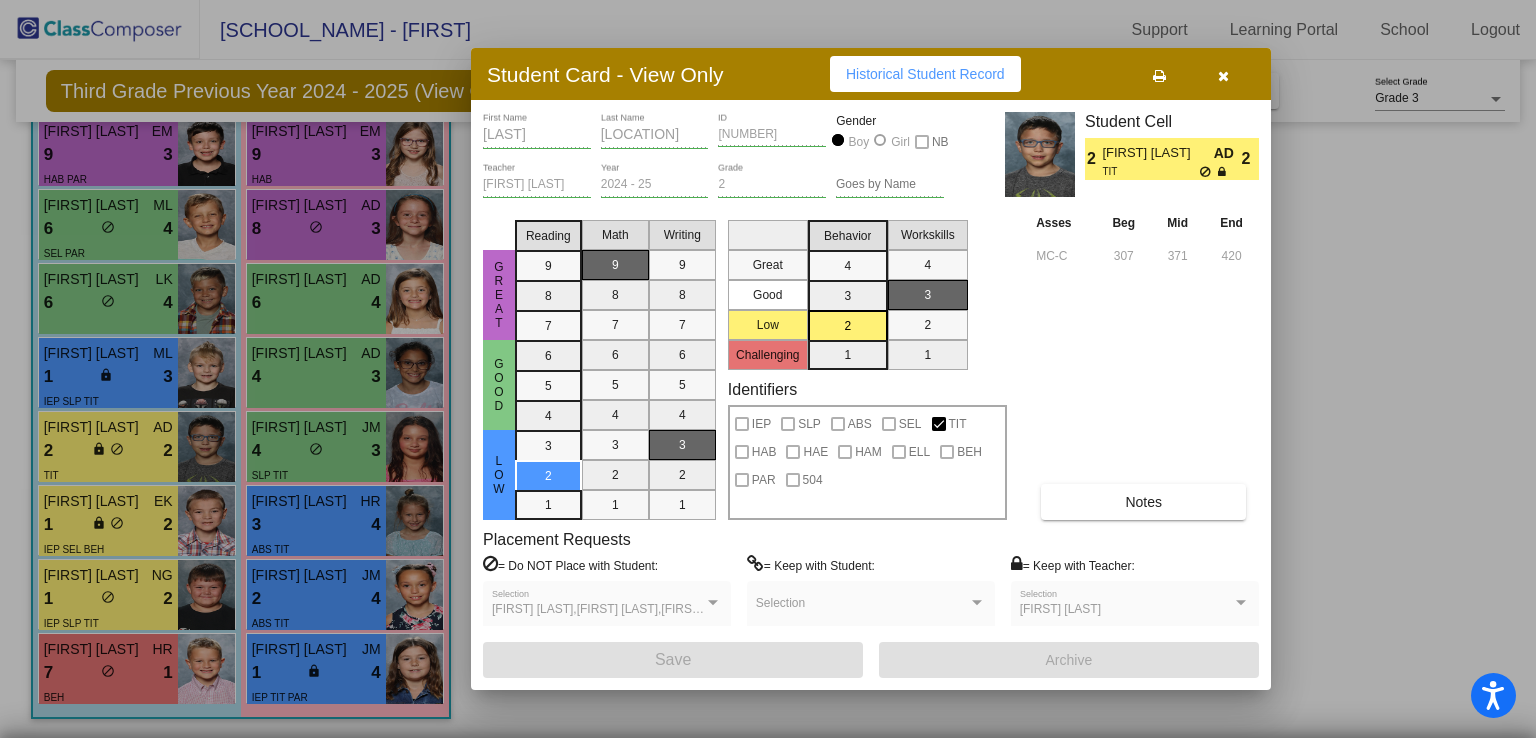 click at bounding box center (1223, 76) 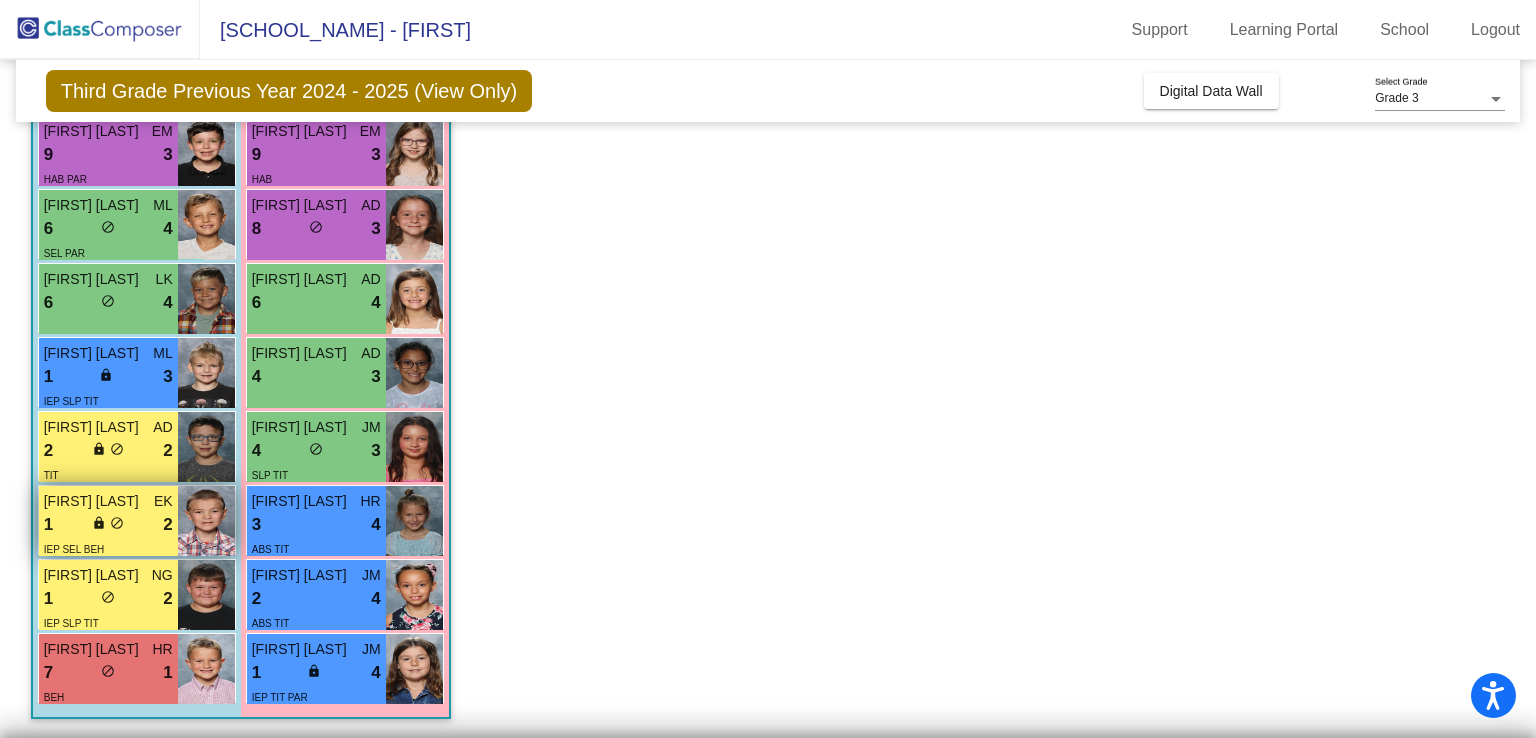 click on "2" at bounding box center [167, 525] 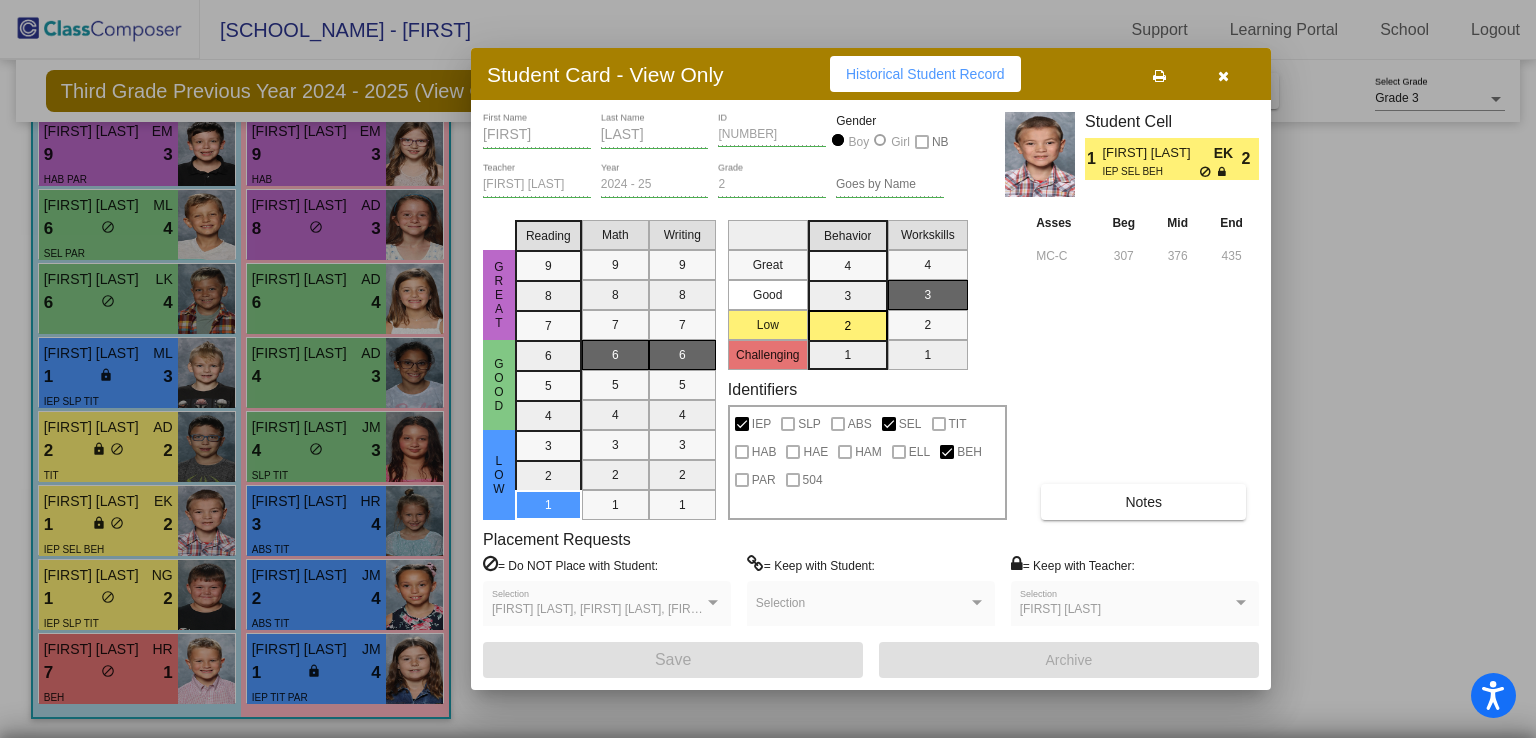 click on "Notes" at bounding box center [1143, 502] 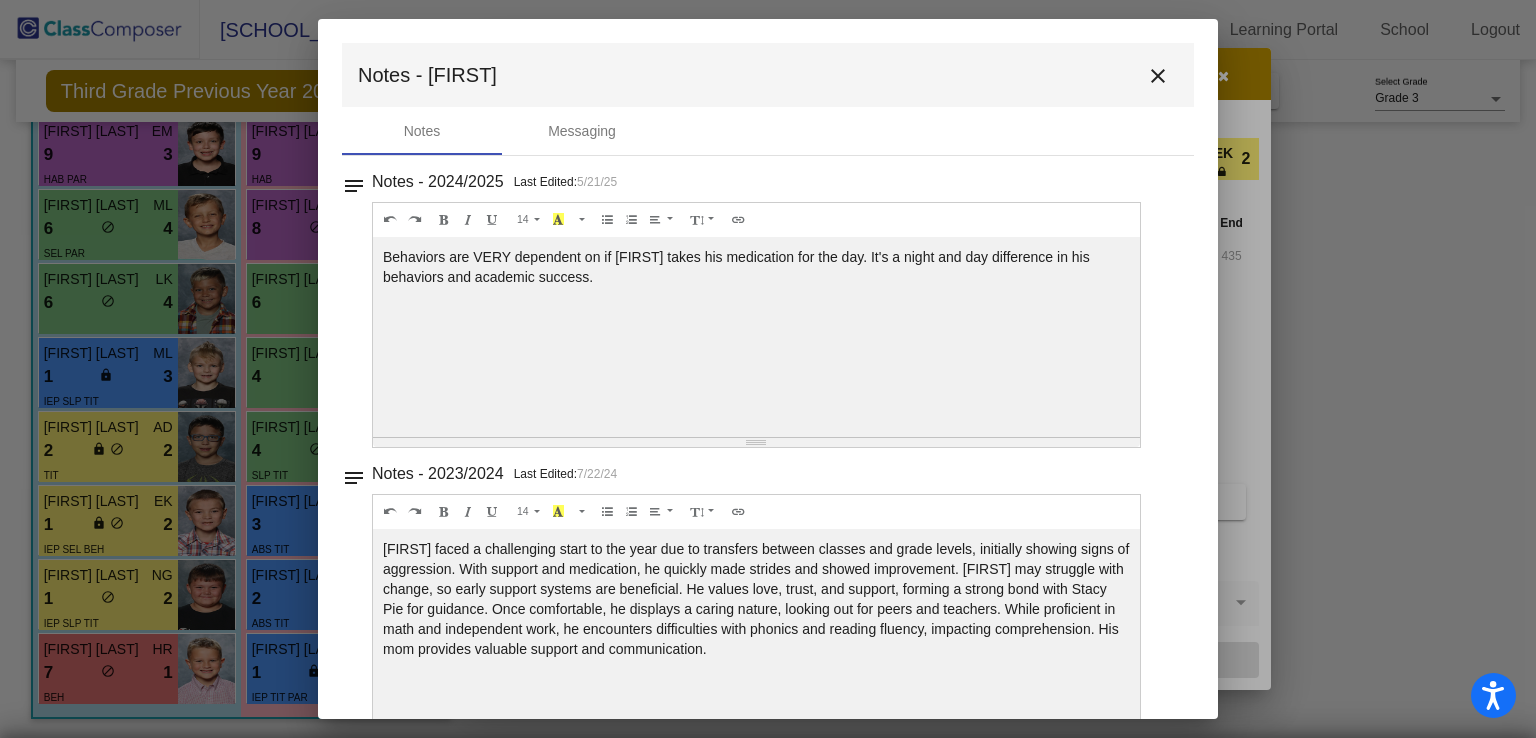 scroll, scrollTop: 0, scrollLeft: 0, axis: both 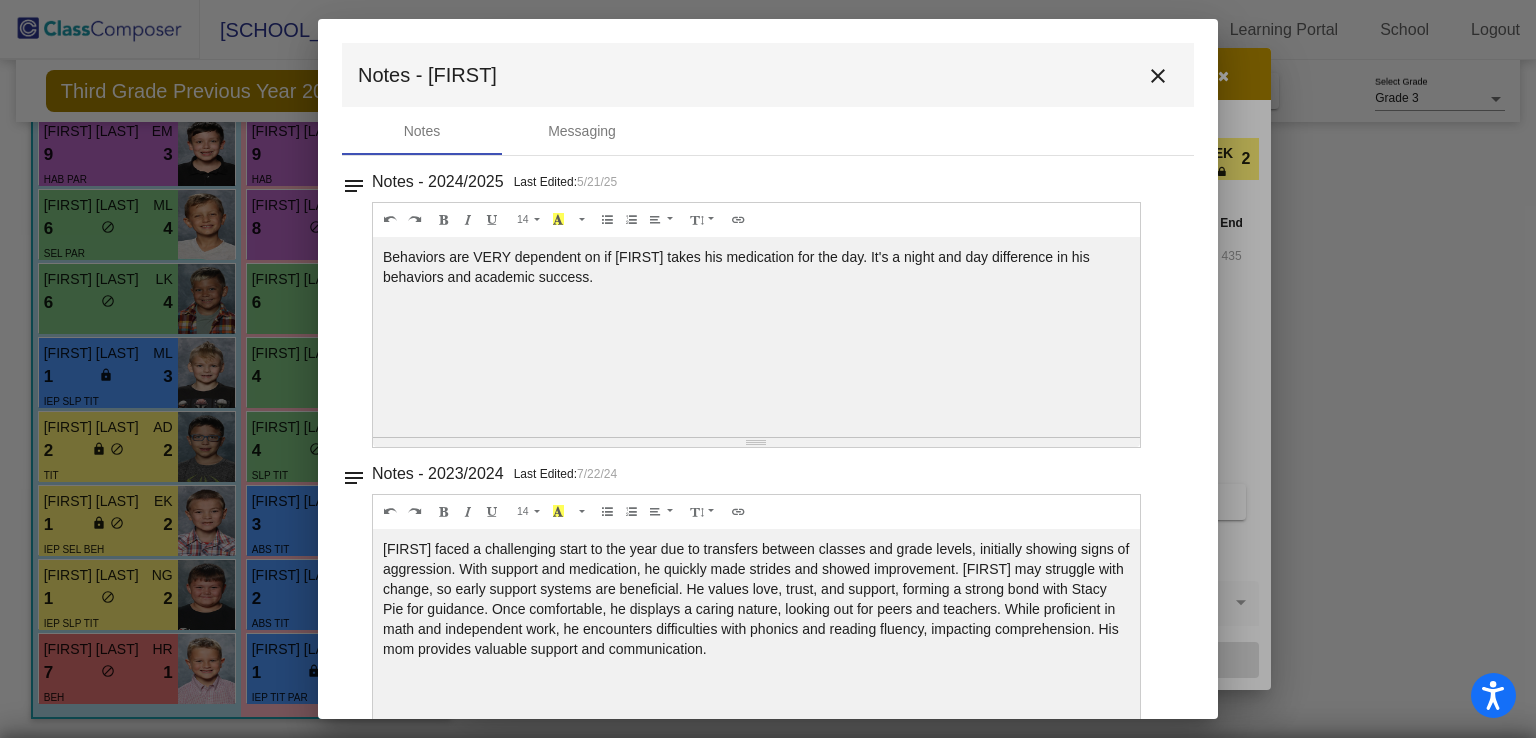 click on "close" at bounding box center [1158, 76] 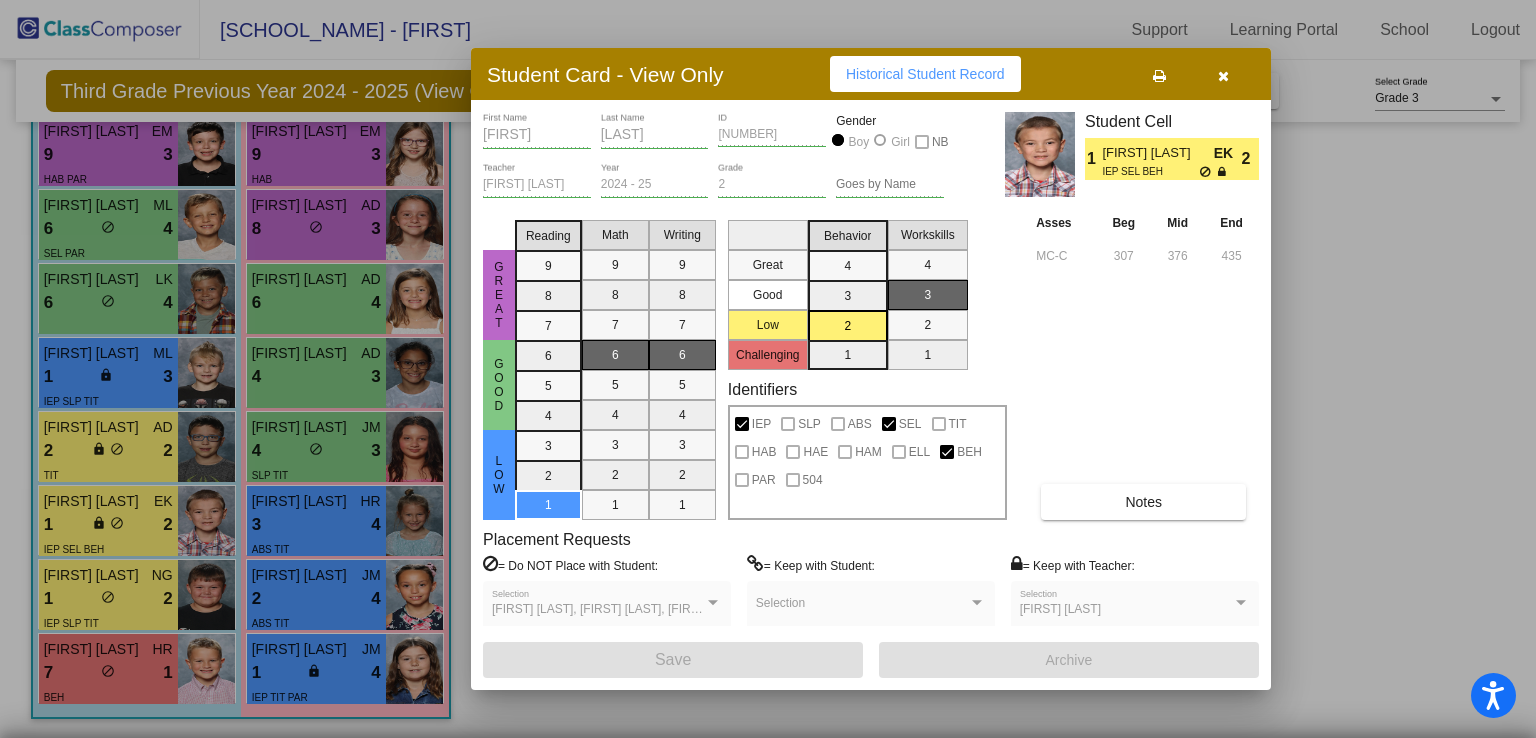 click at bounding box center (1223, 76) 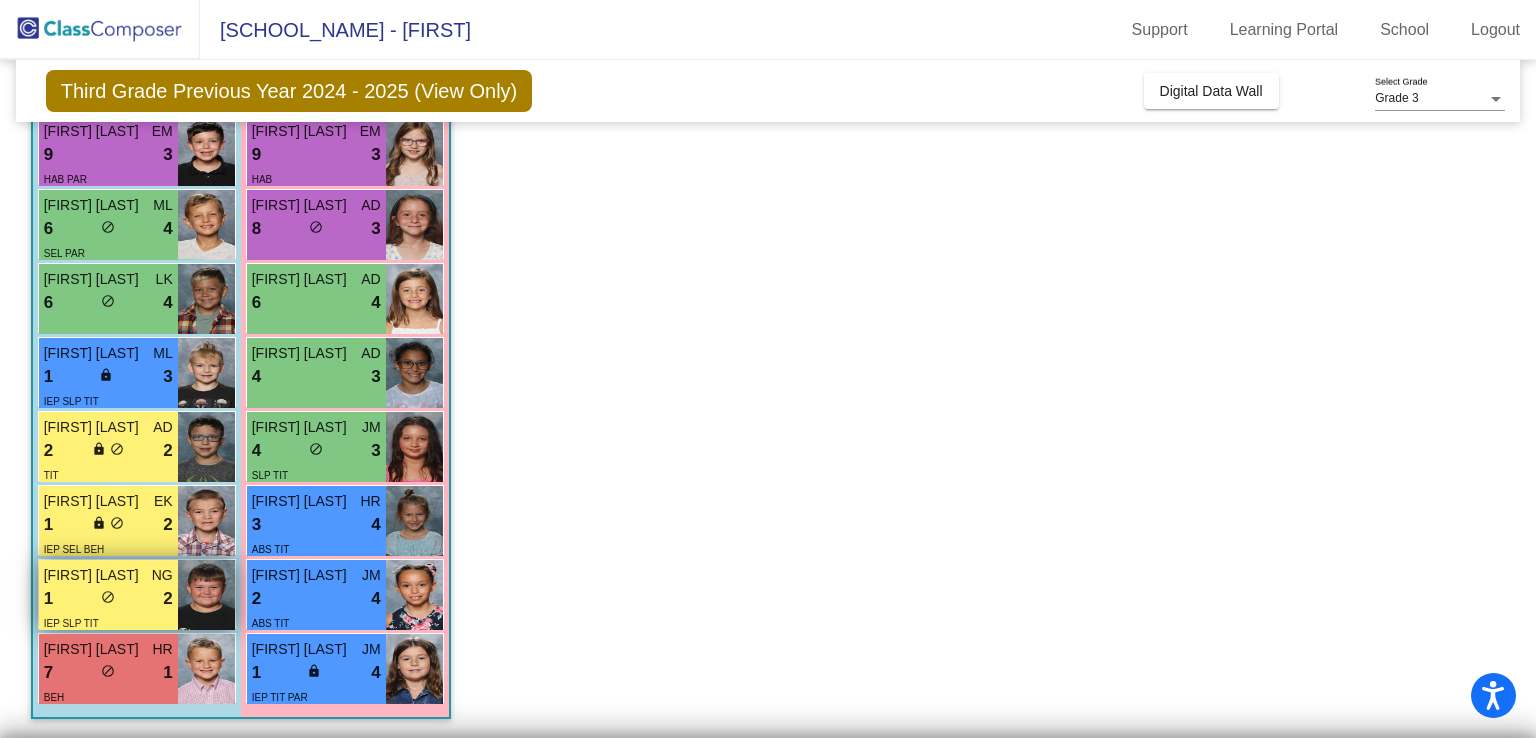 click at bounding box center (206, 595) 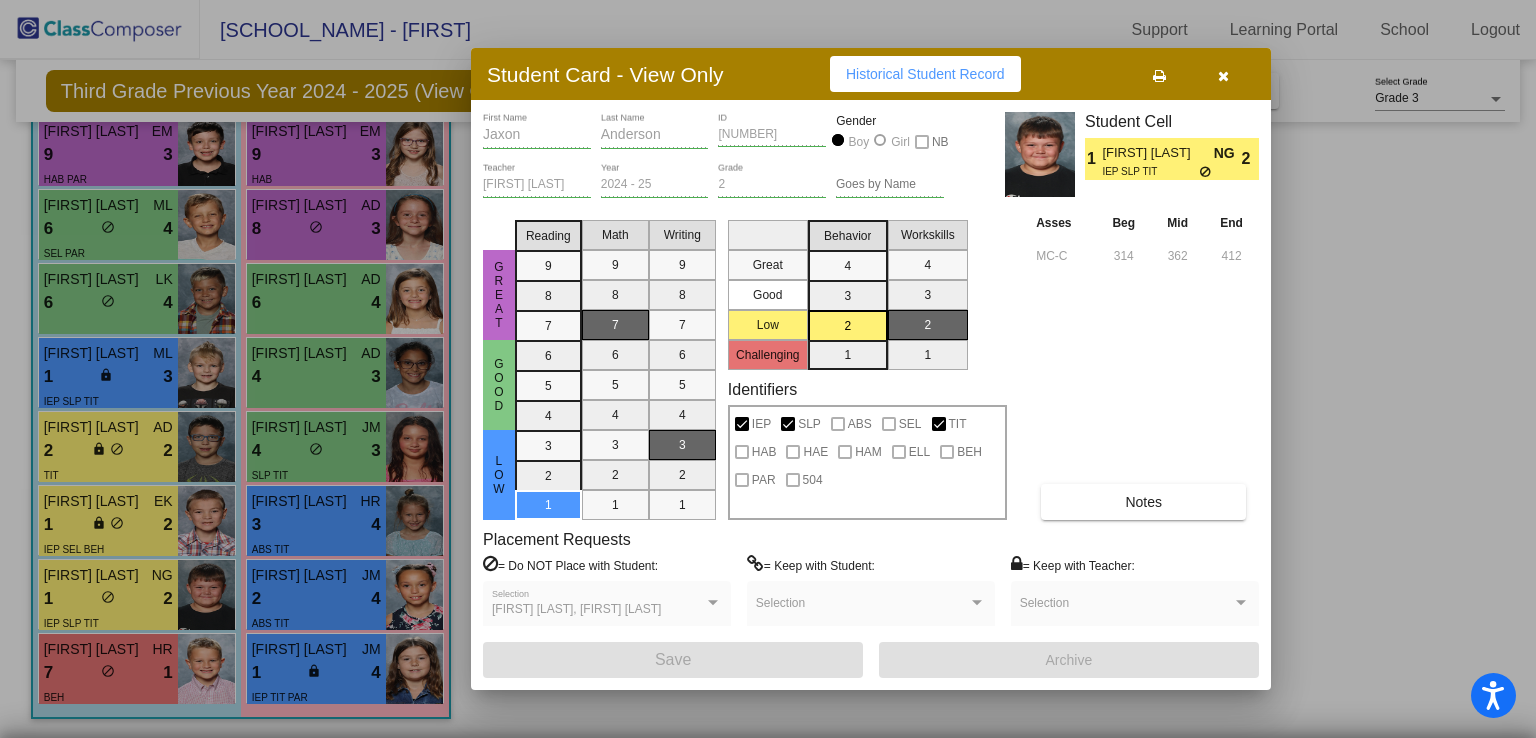 click on "Notes" at bounding box center [1143, 502] 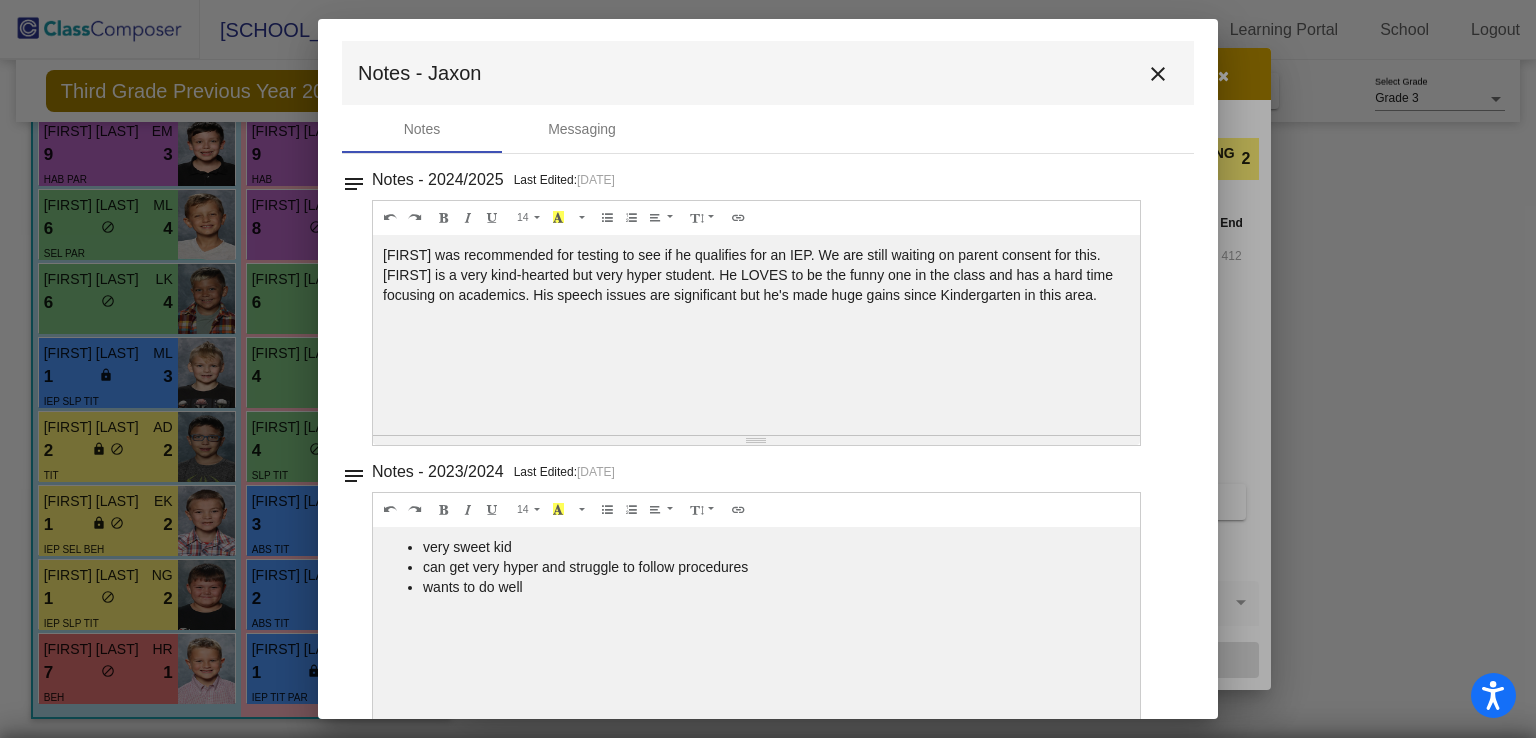 scroll, scrollTop: 0, scrollLeft: 0, axis: both 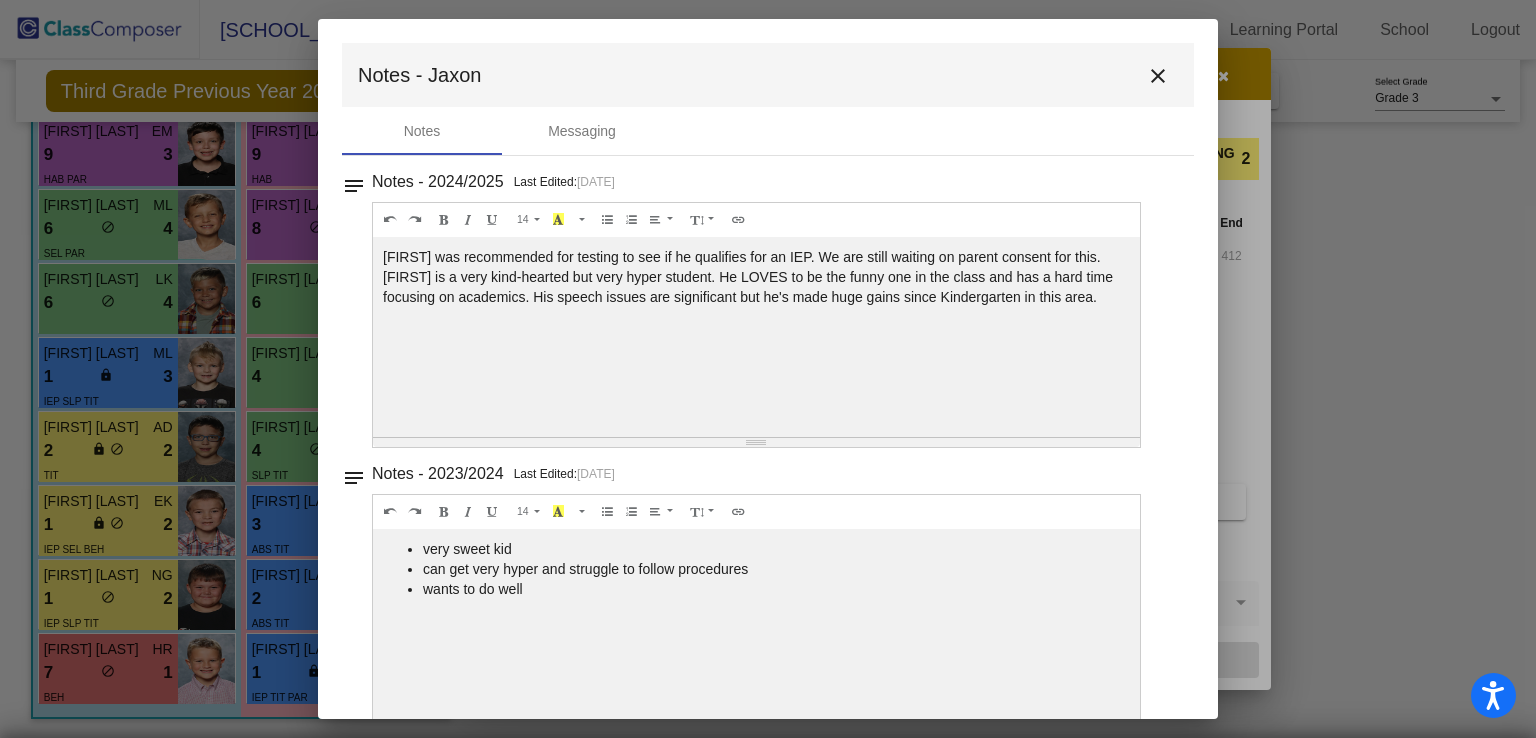 click on "close" at bounding box center [1158, 75] 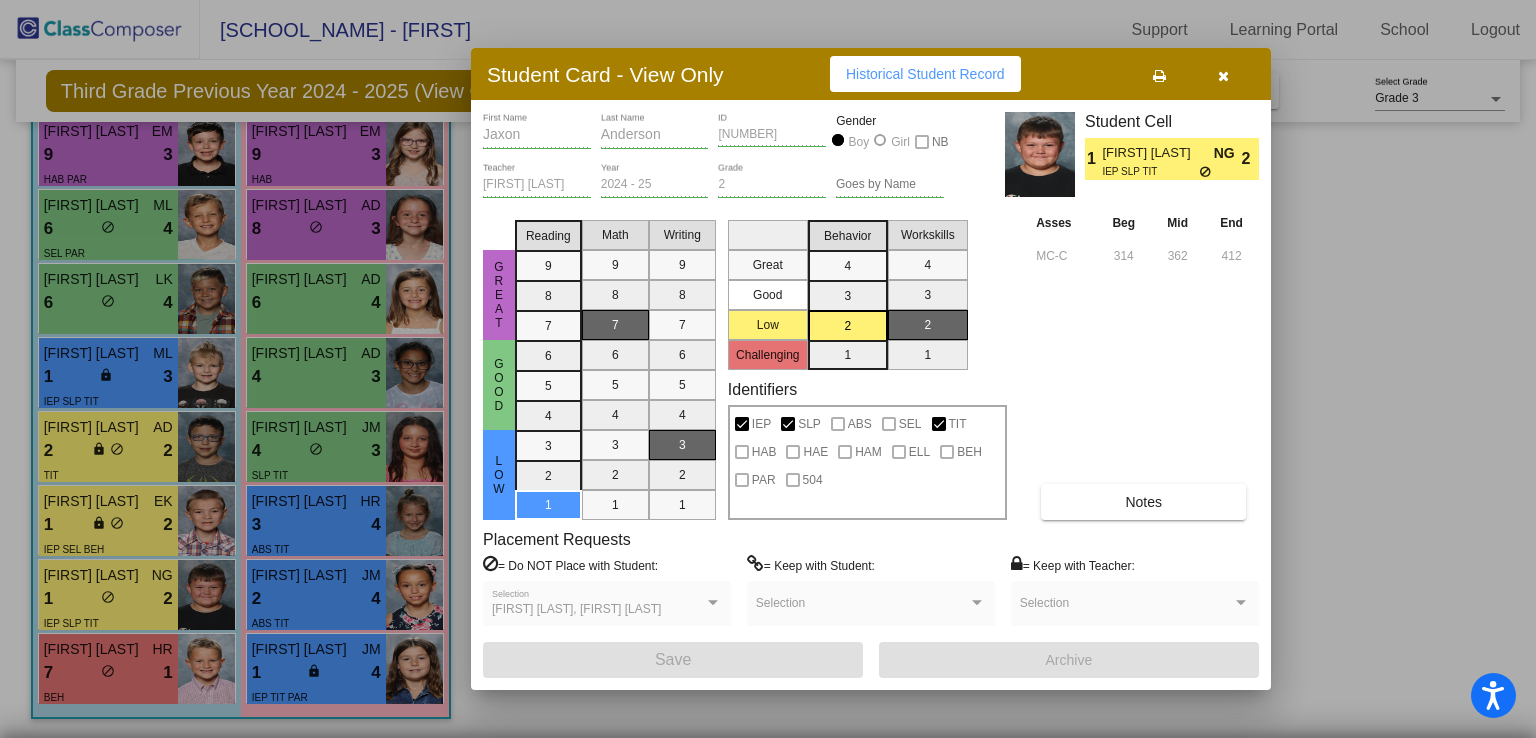 click at bounding box center [1223, 76] 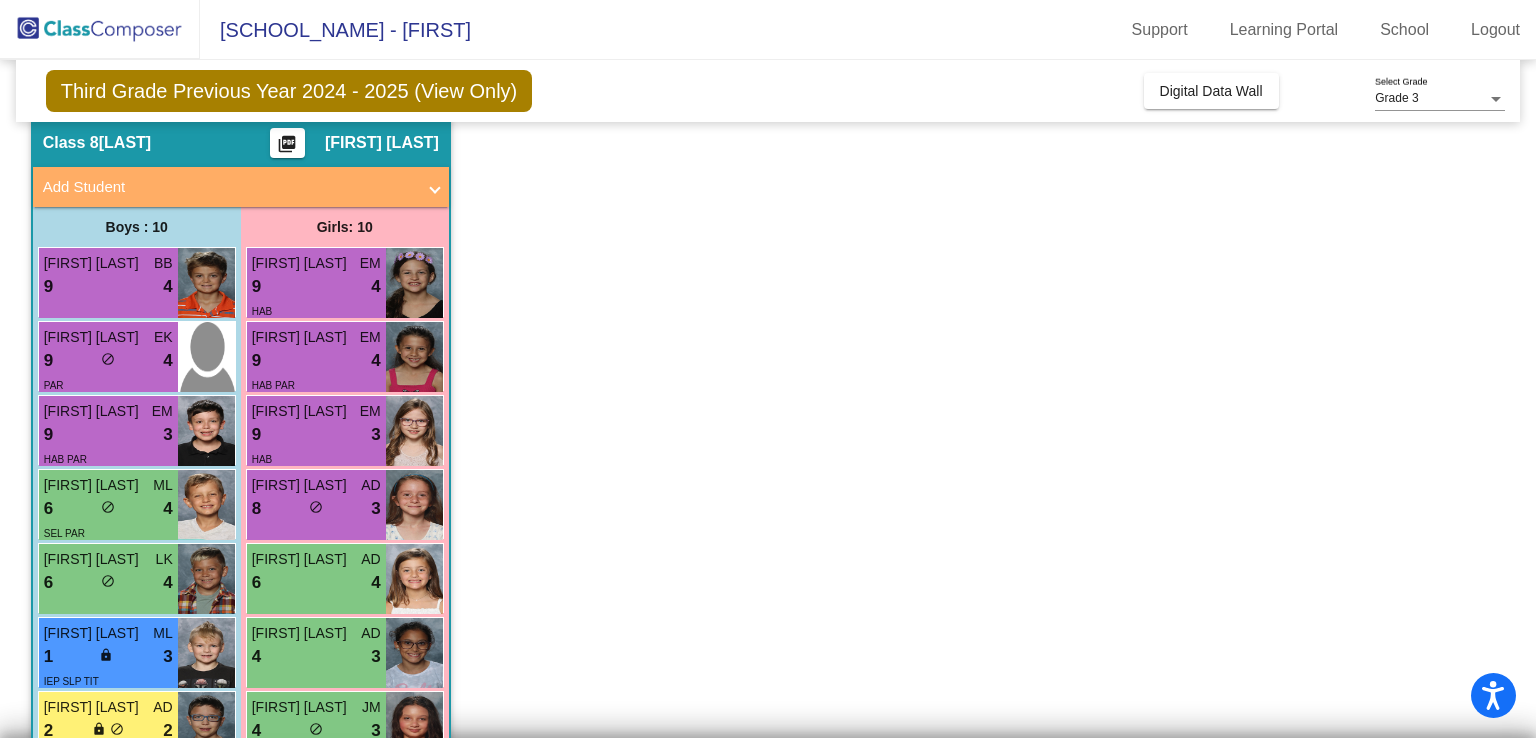 scroll, scrollTop: 353, scrollLeft: 0, axis: vertical 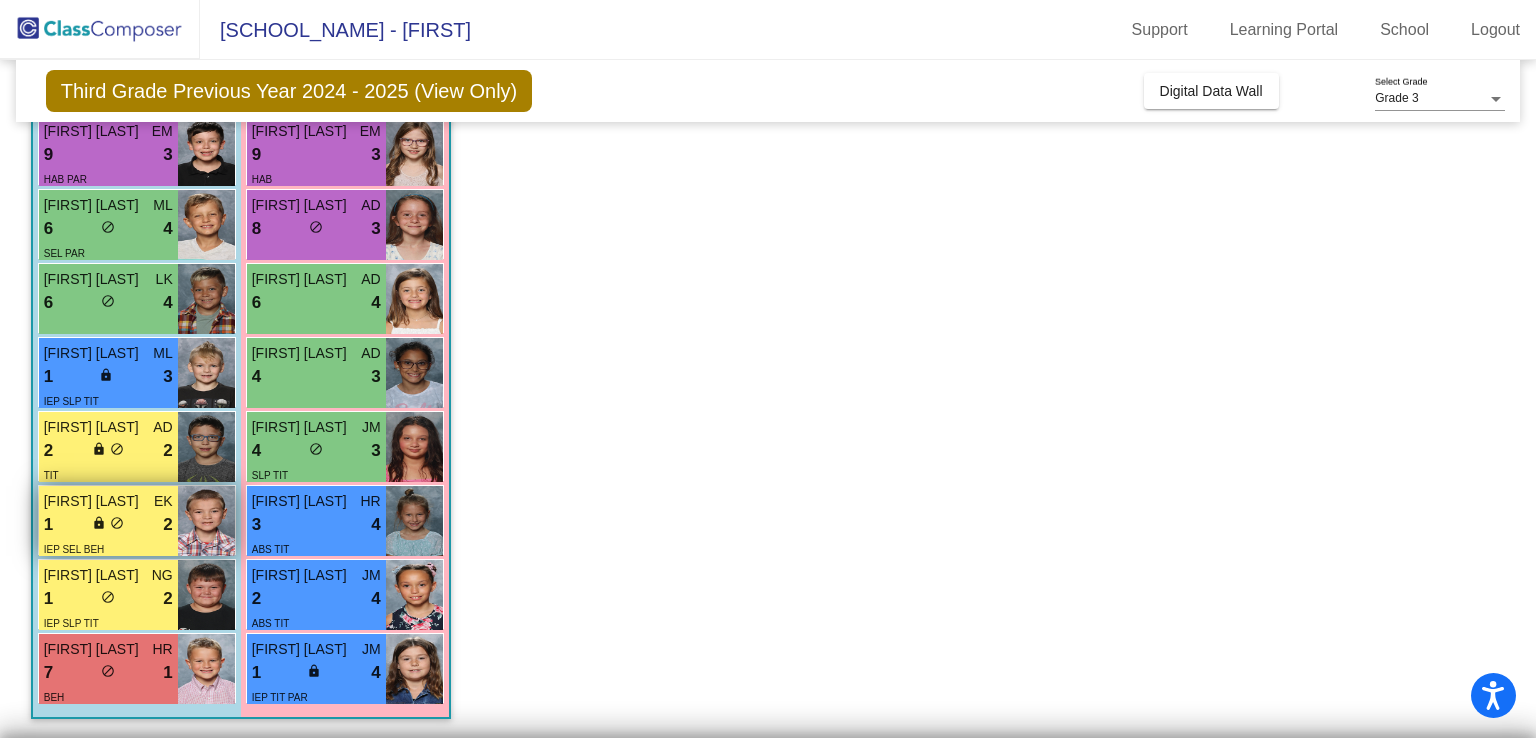 click on "1 lock do_not_disturb_alt 2" at bounding box center [108, 525] 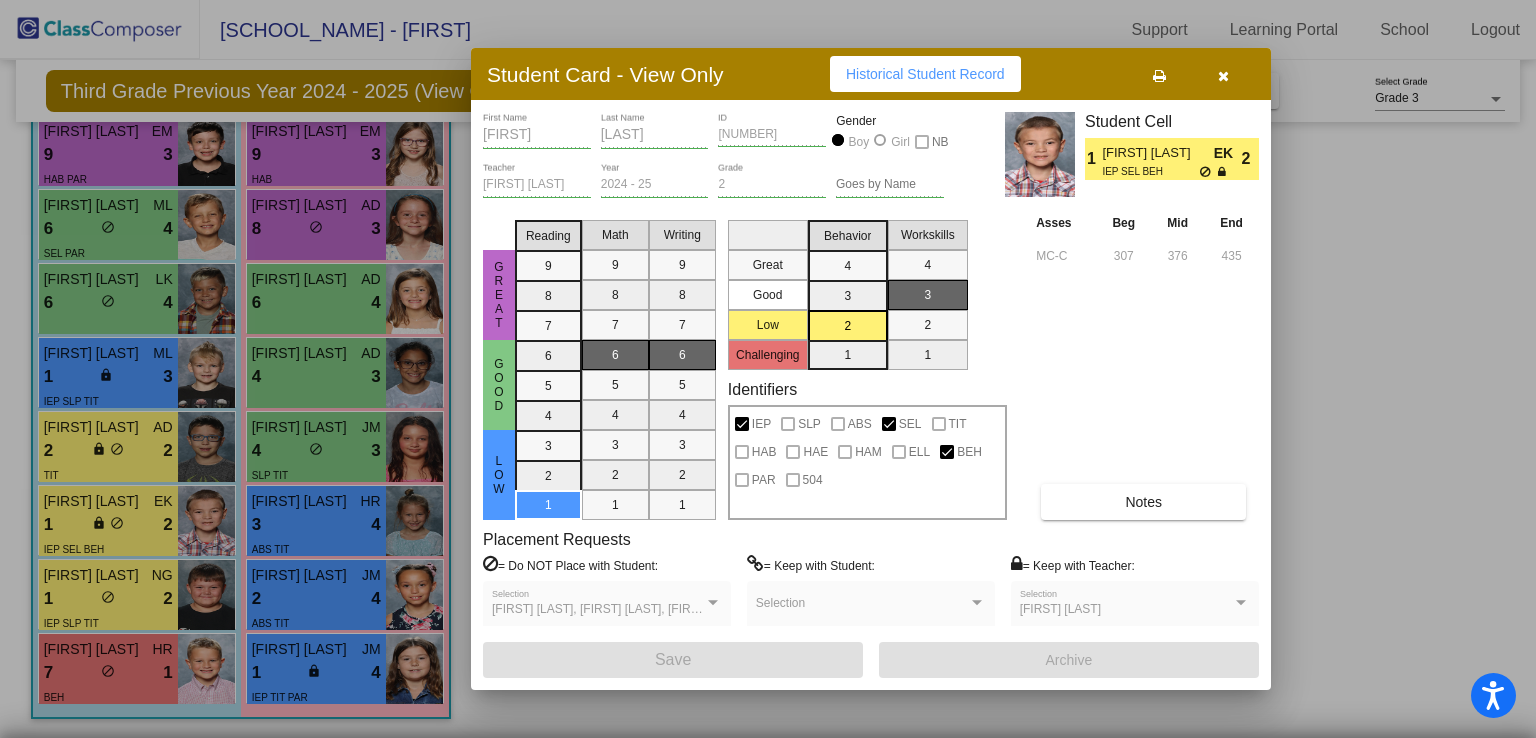 click at bounding box center (713, 603) 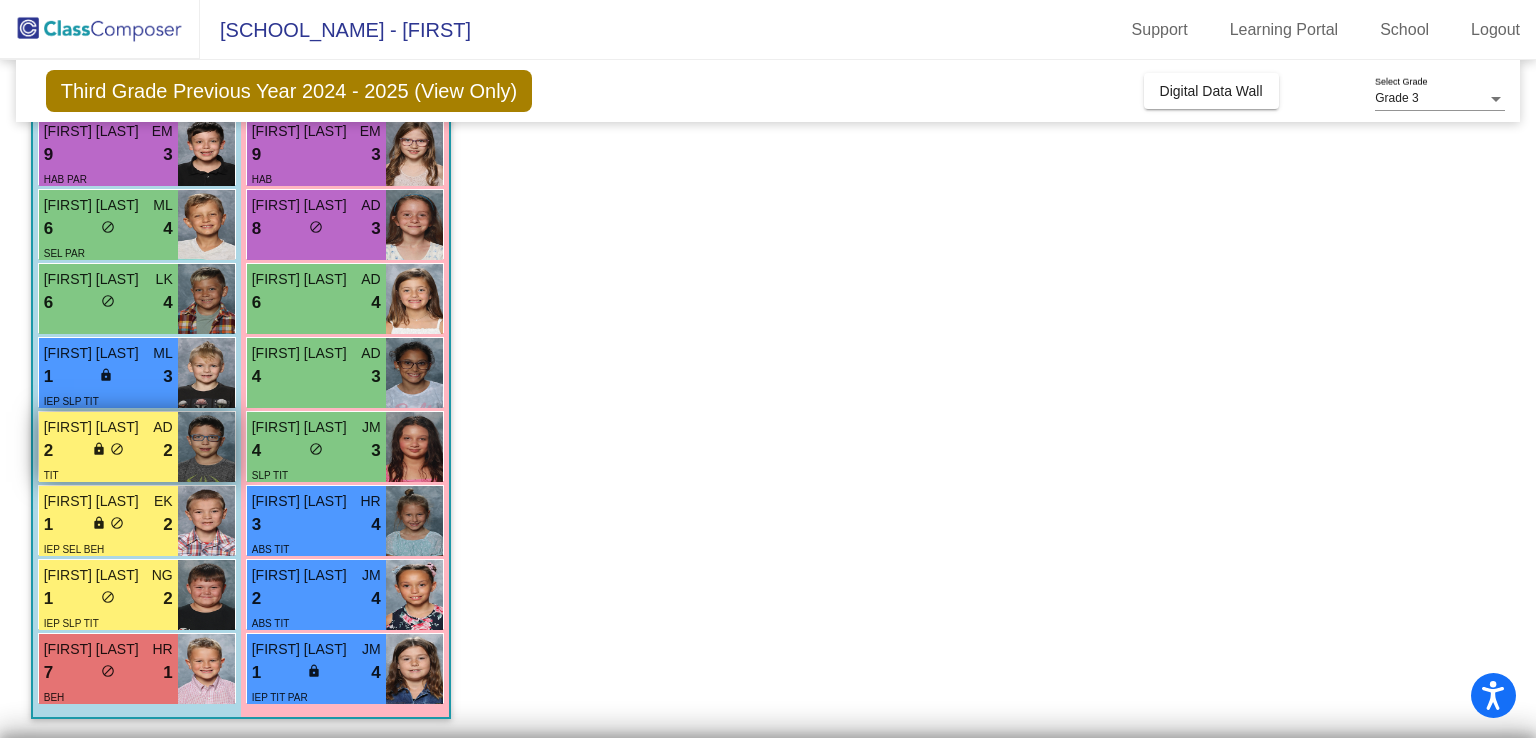 click on "2" at bounding box center [167, 451] 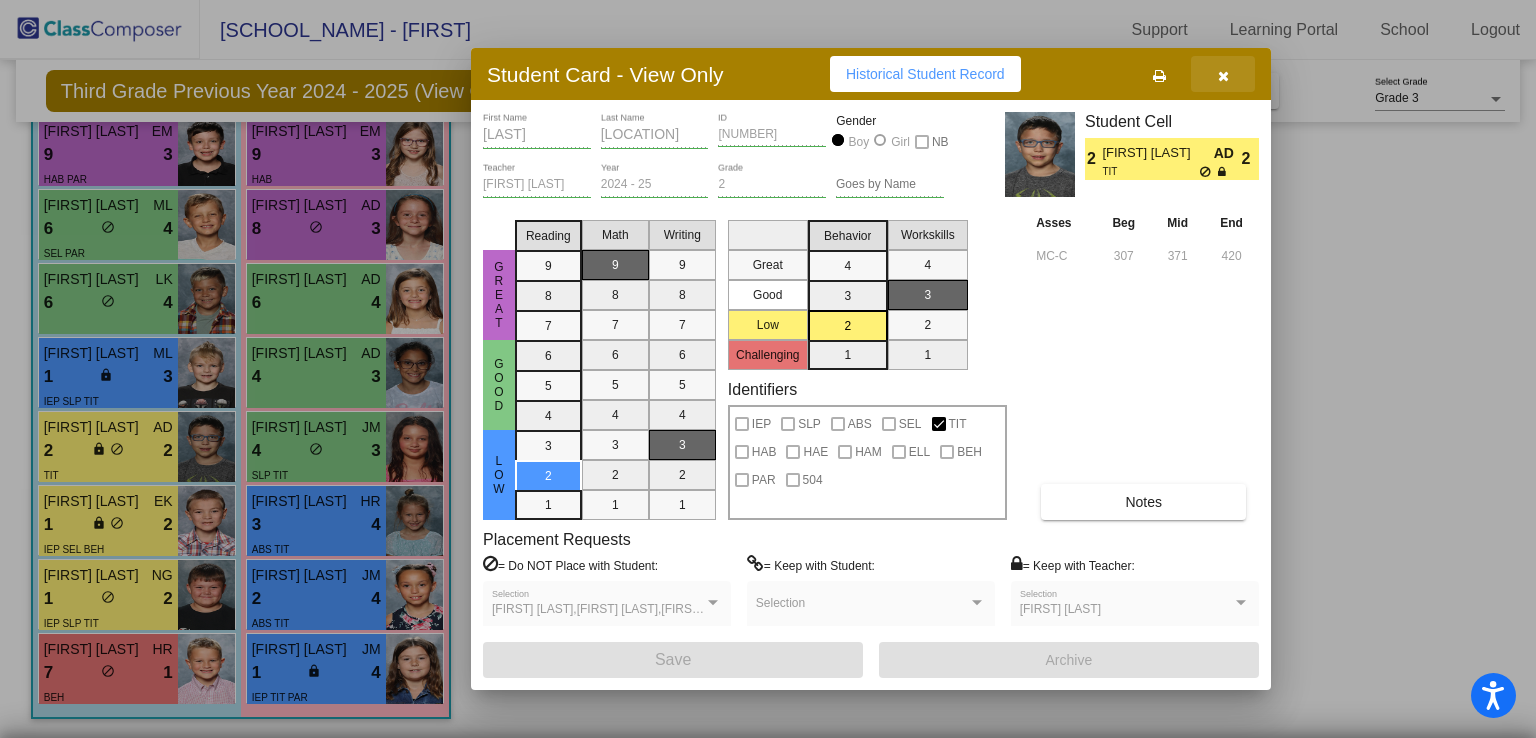 click at bounding box center [1223, 76] 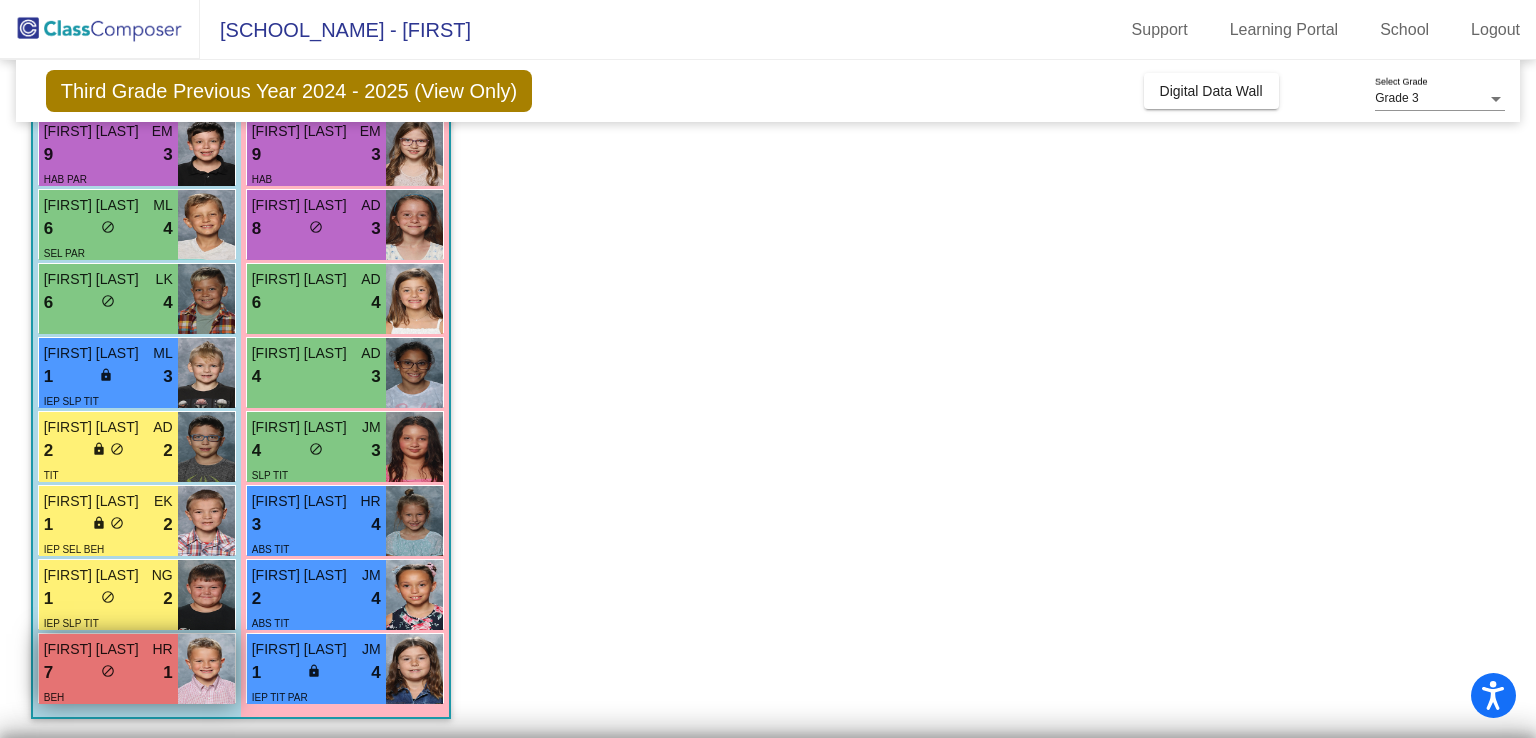 click at bounding box center [206, 669] 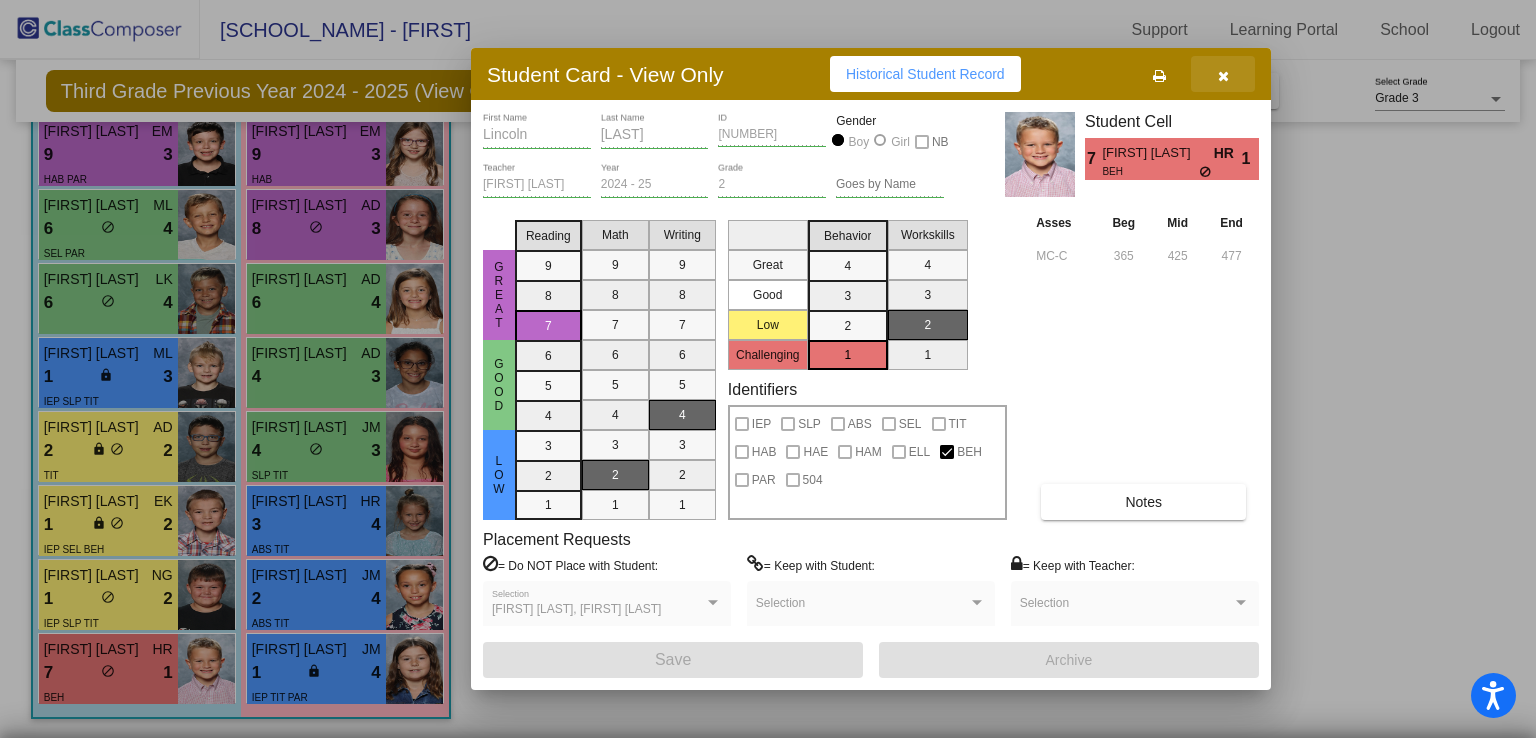 click at bounding box center [1223, 74] 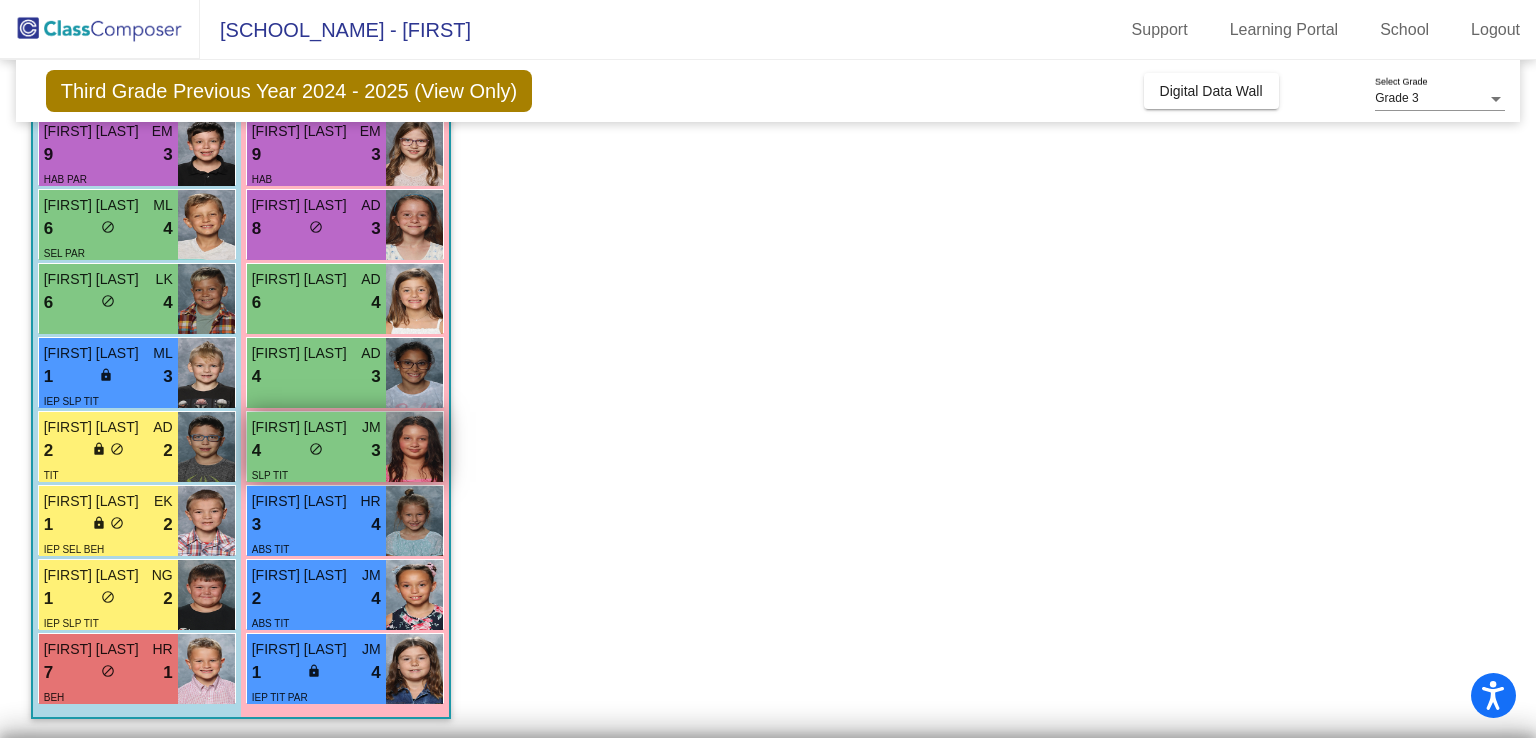 click on "3" at bounding box center [375, 451] 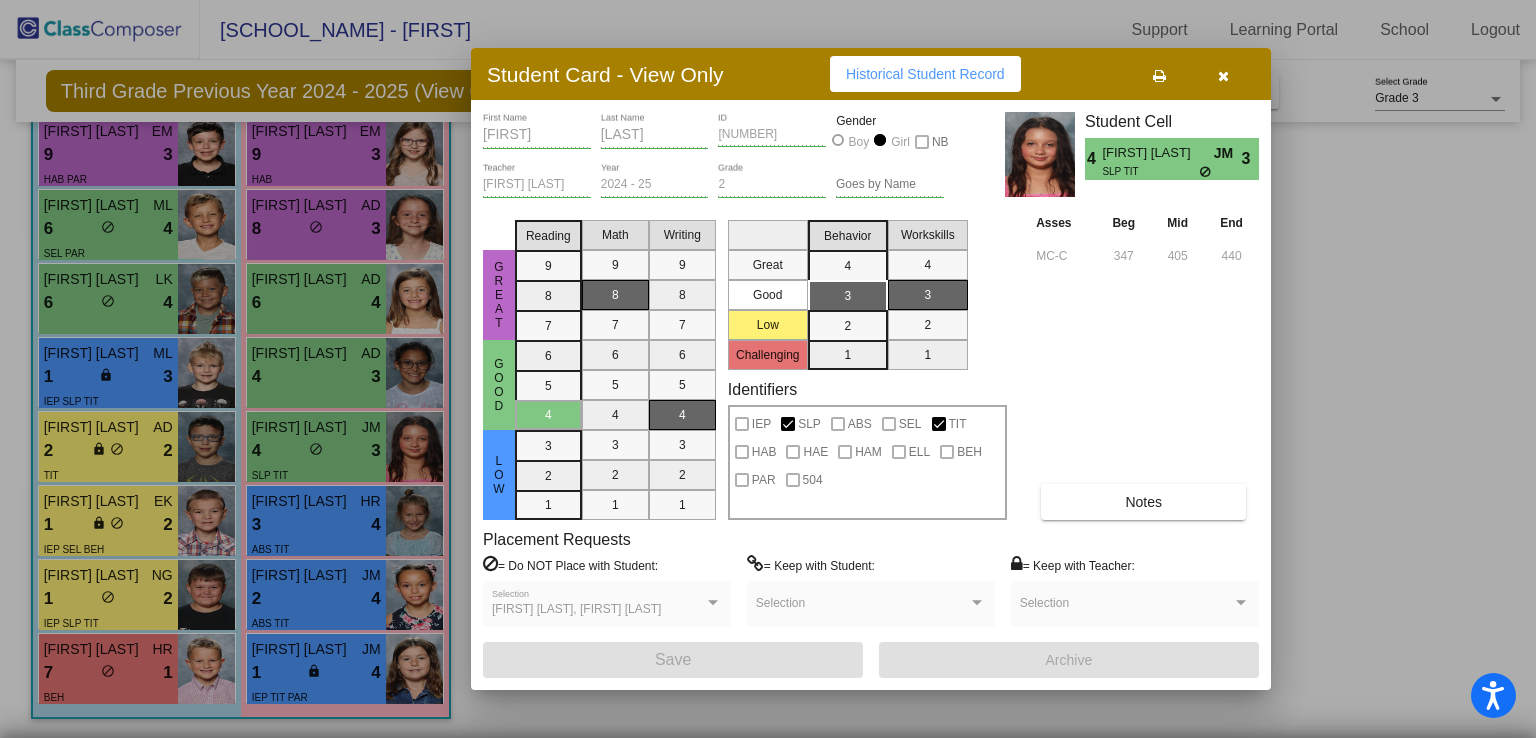 click on "Notes" at bounding box center [1143, 502] 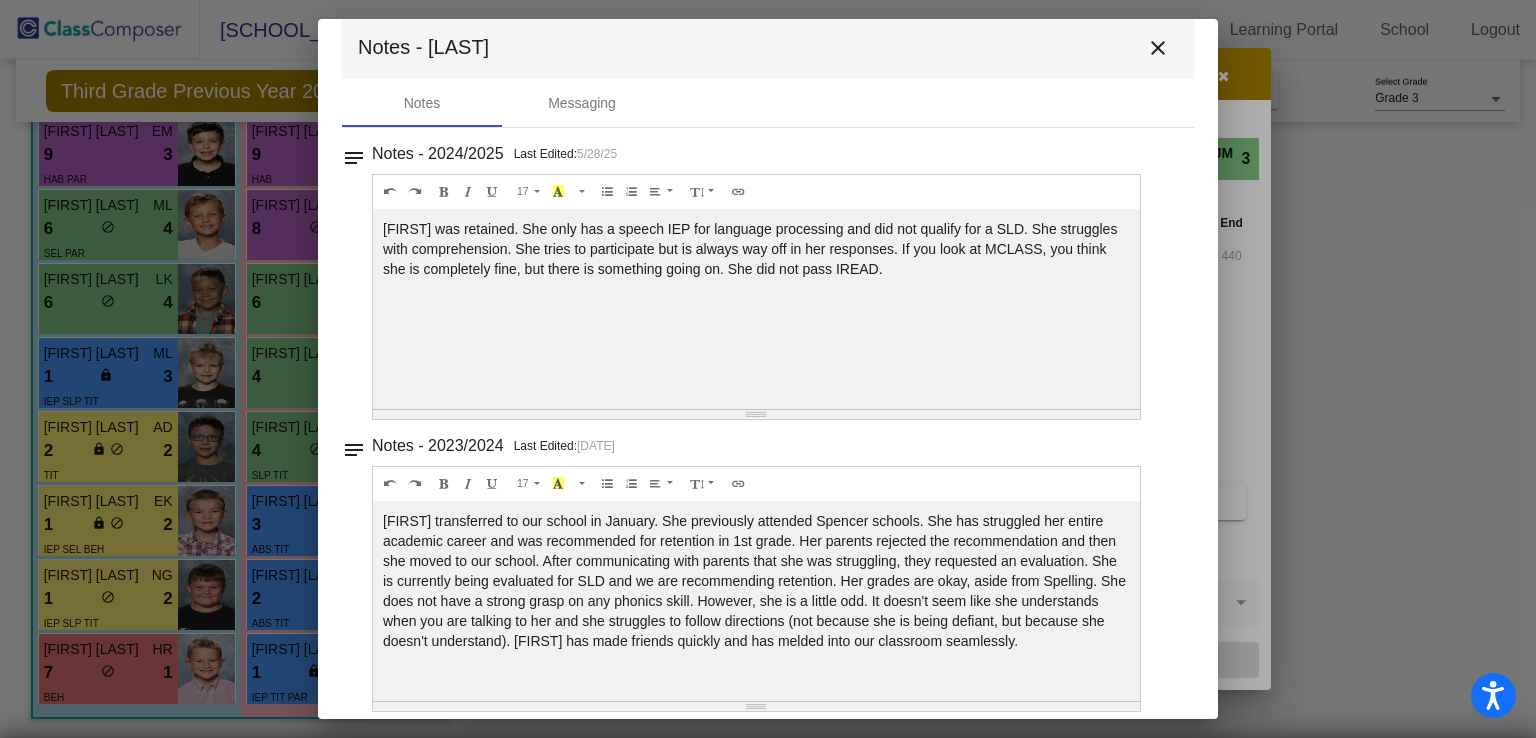 scroll, scrollTop: 21, scrollLeft: 0, axis: vertical 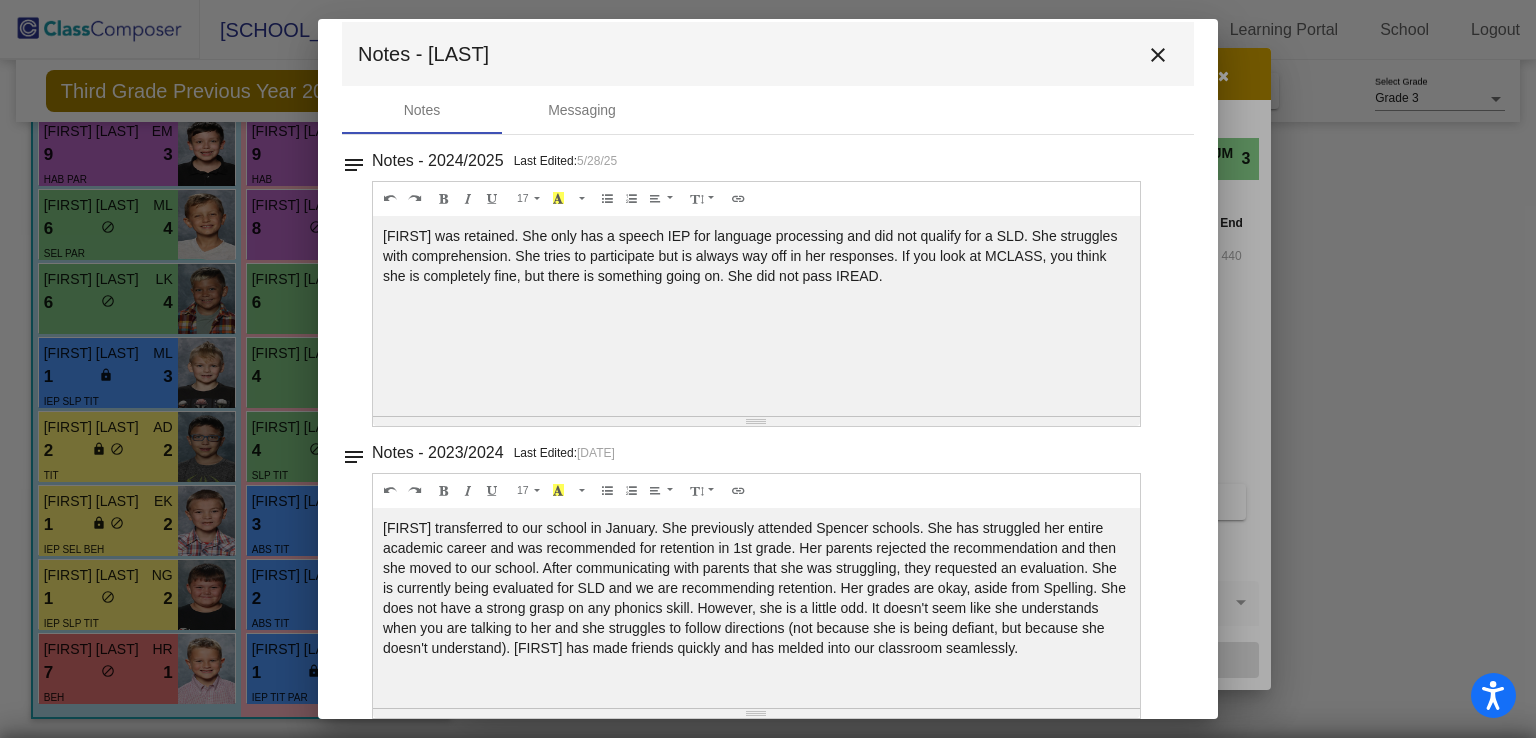 click on "close" at bounding box center (1158, 55) 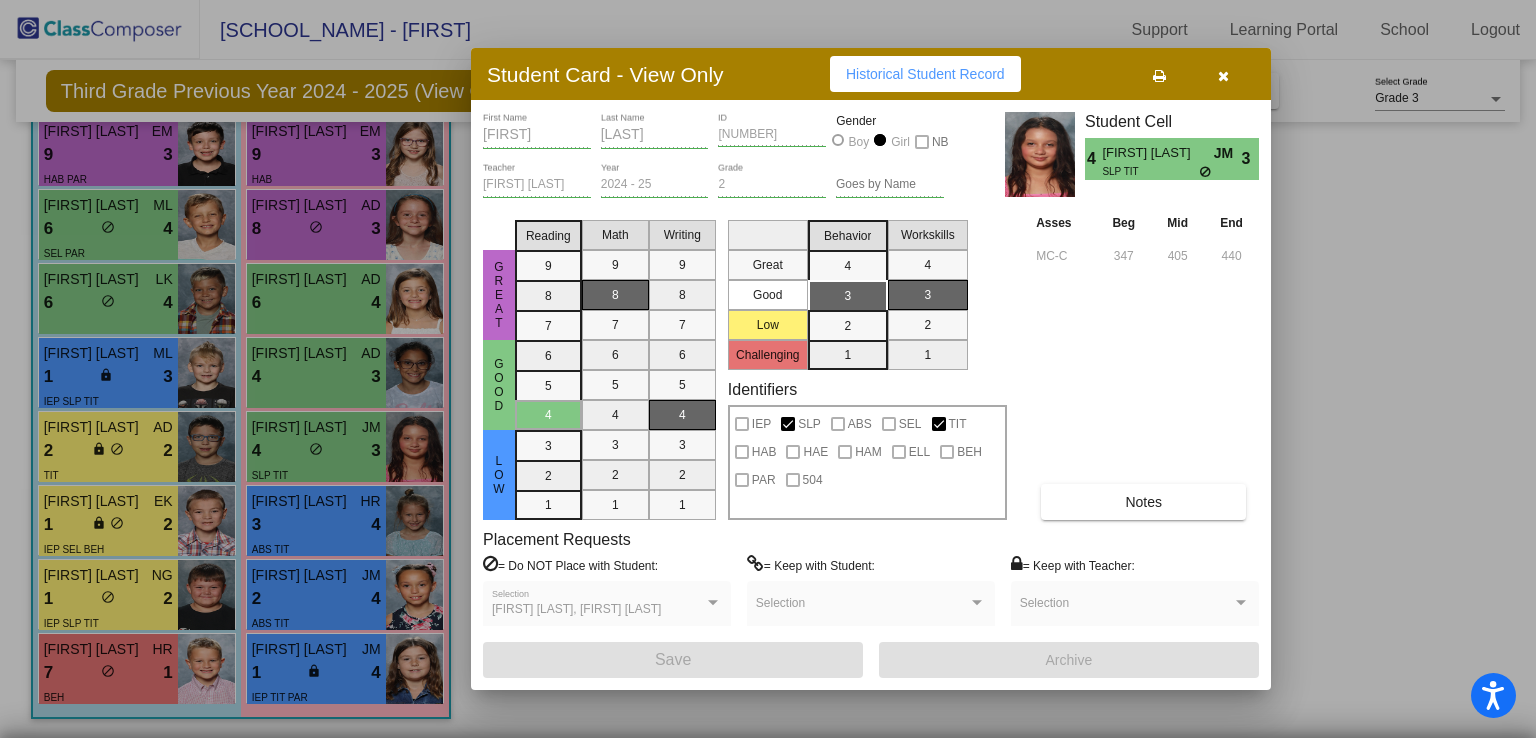 click at bounding box center [1223, 76] 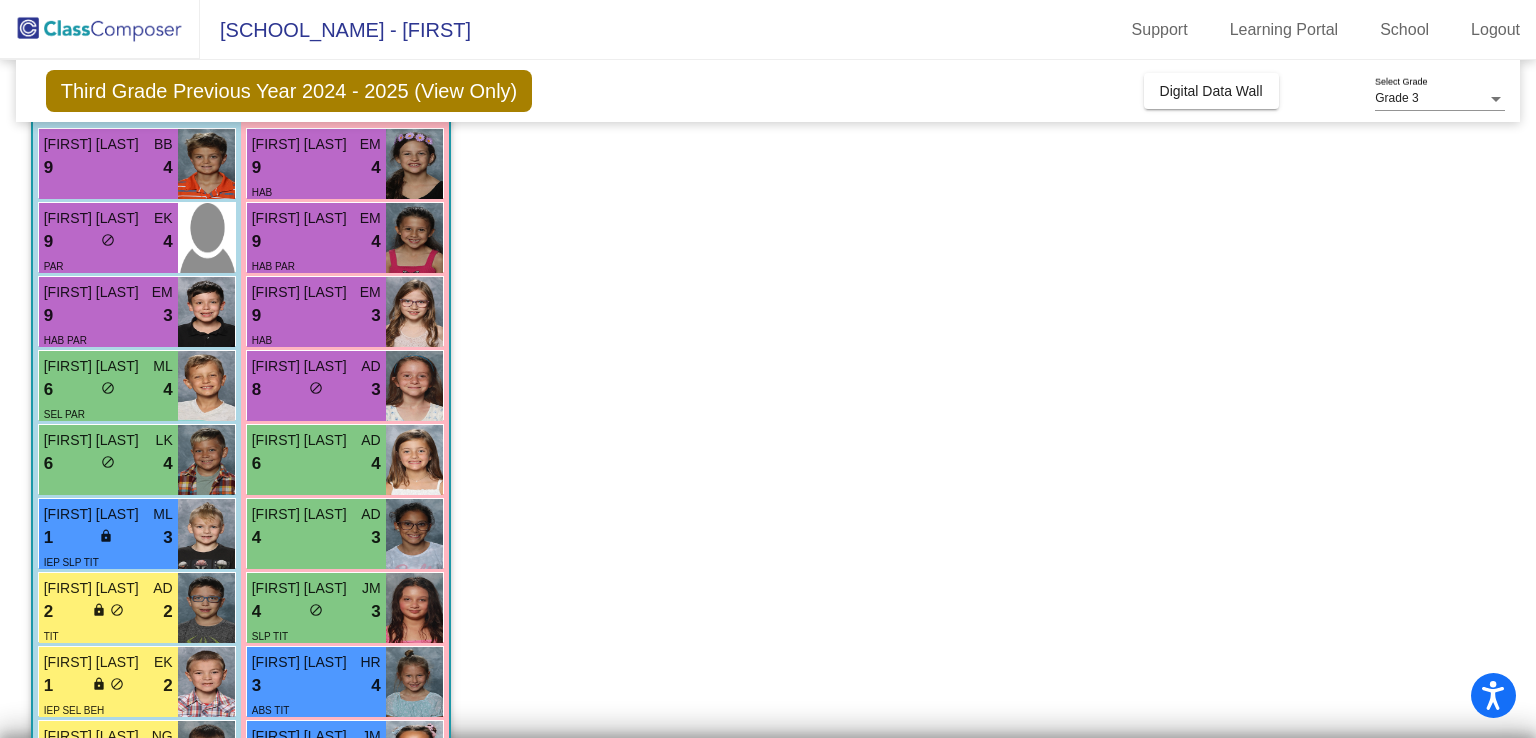 scroll, scrollTop: 188, scrollLeft: 0, axis: vertical 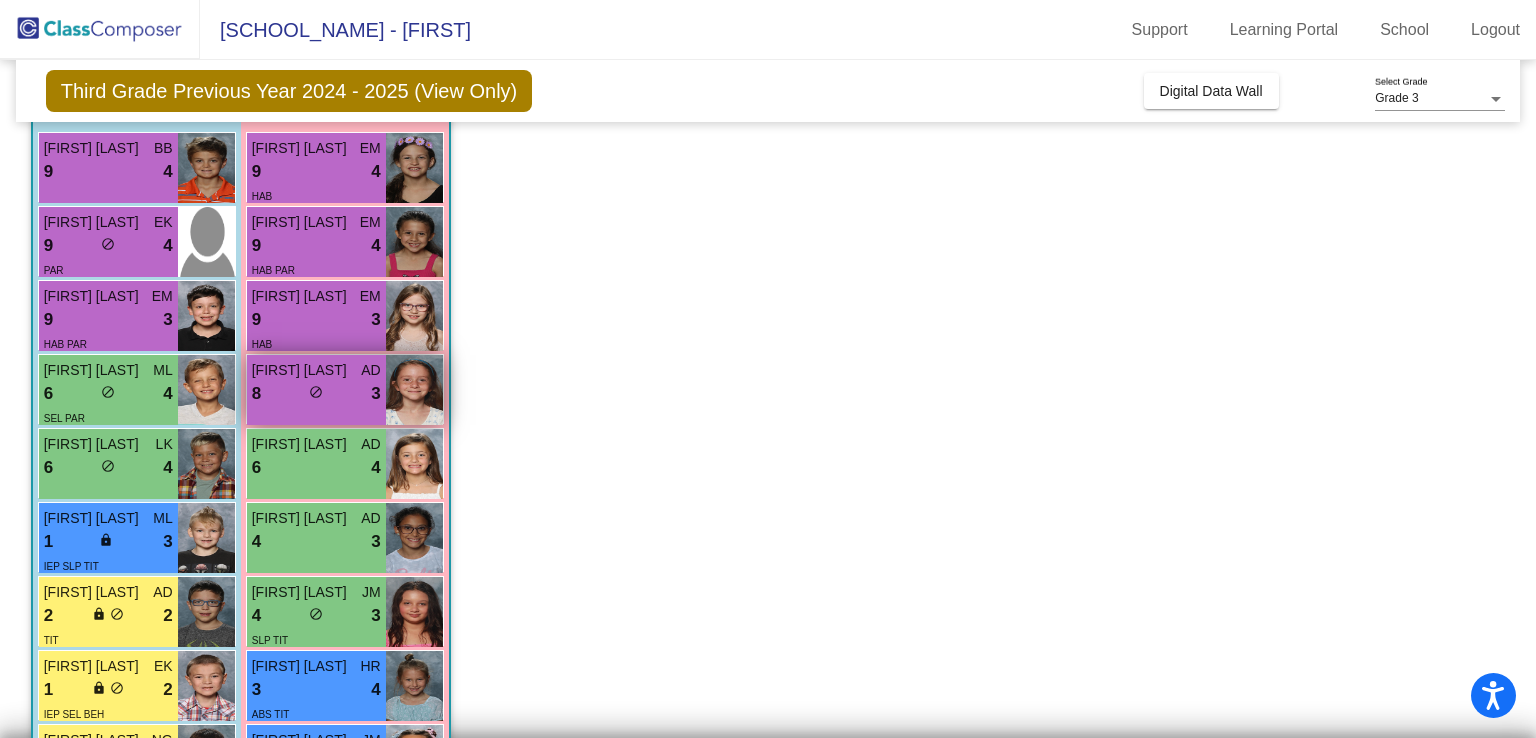 click on "Emma Cowden AD 8 lock do_not_disturb_alt 3" at bounding box center [316, 390] 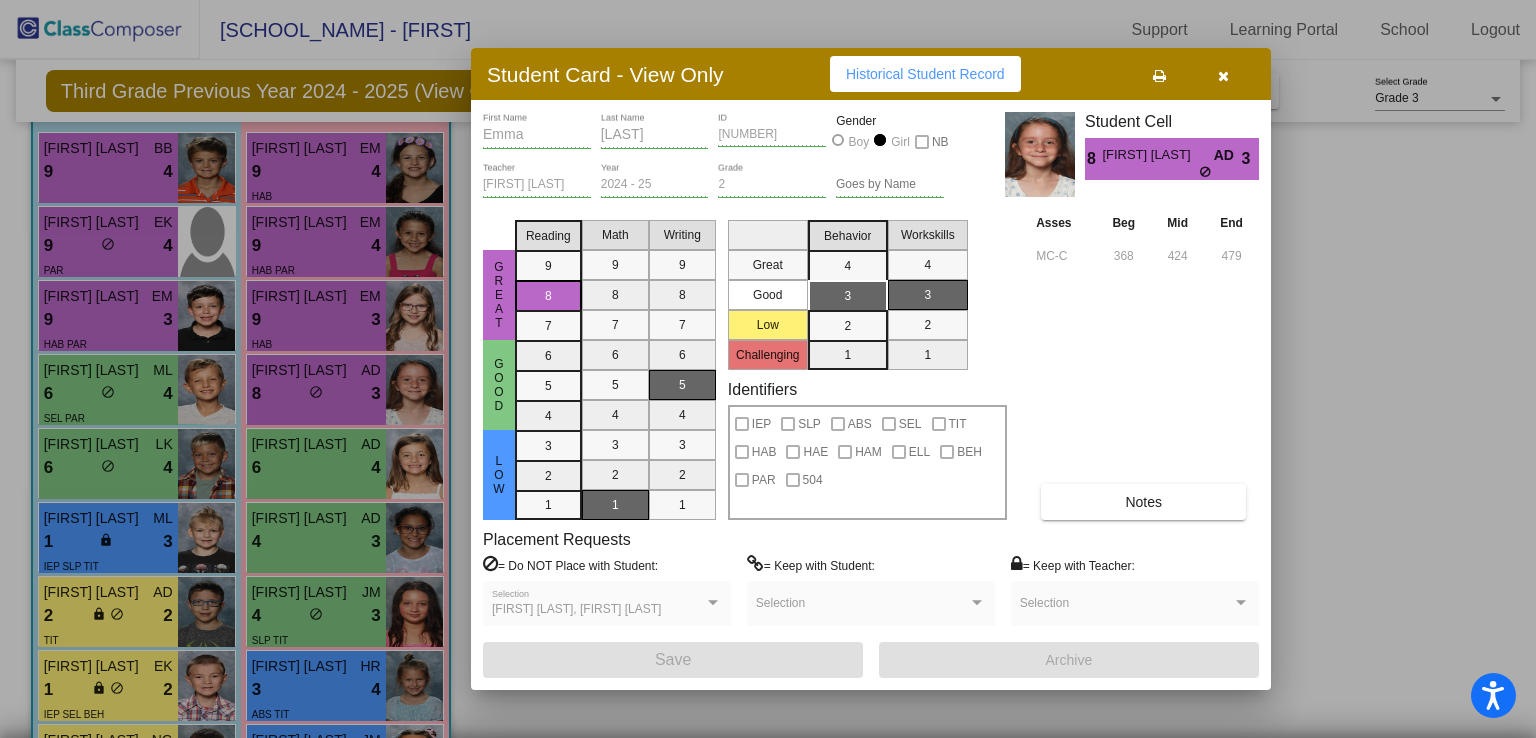 click at bounding box center [1223, 76] 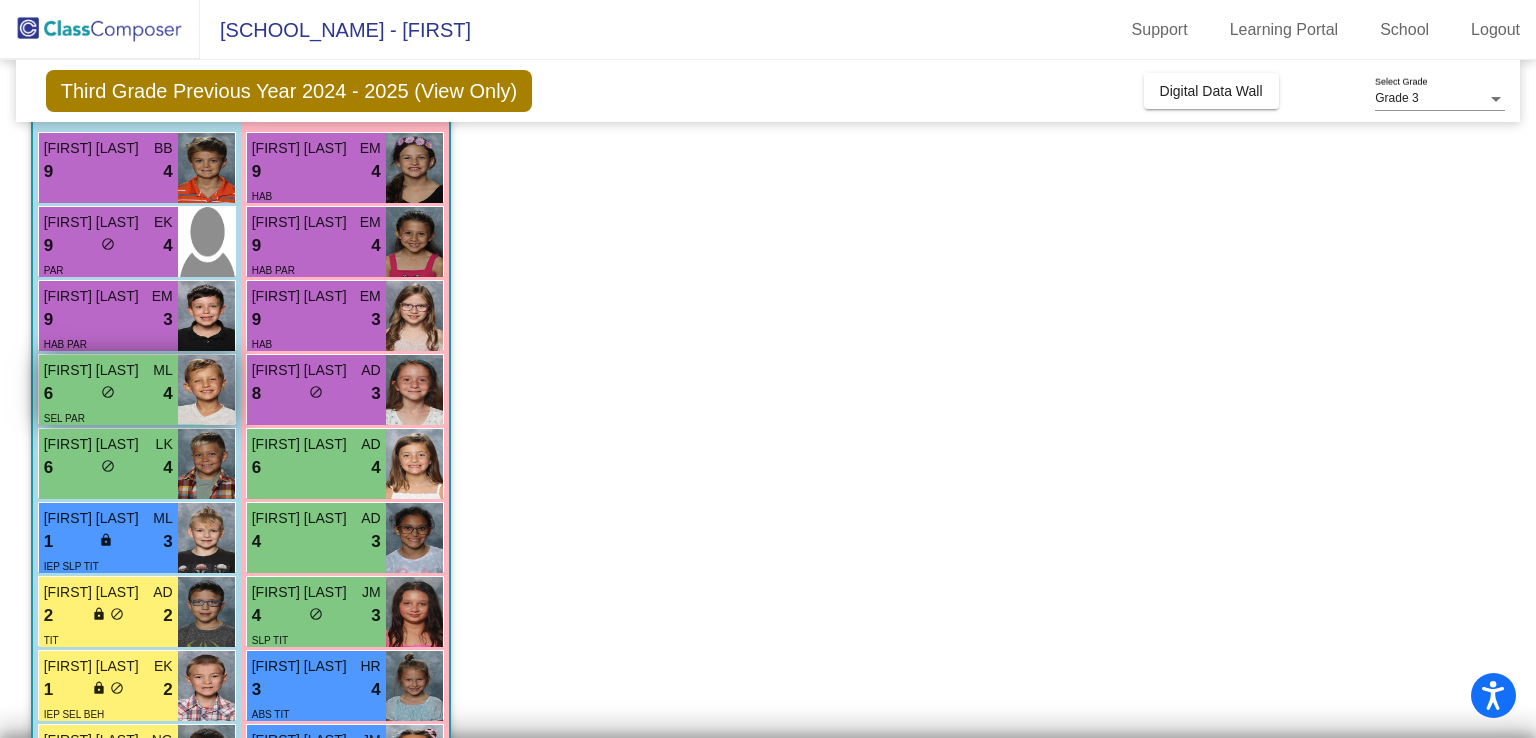 click on "ML" at bounding box center (162, 370) 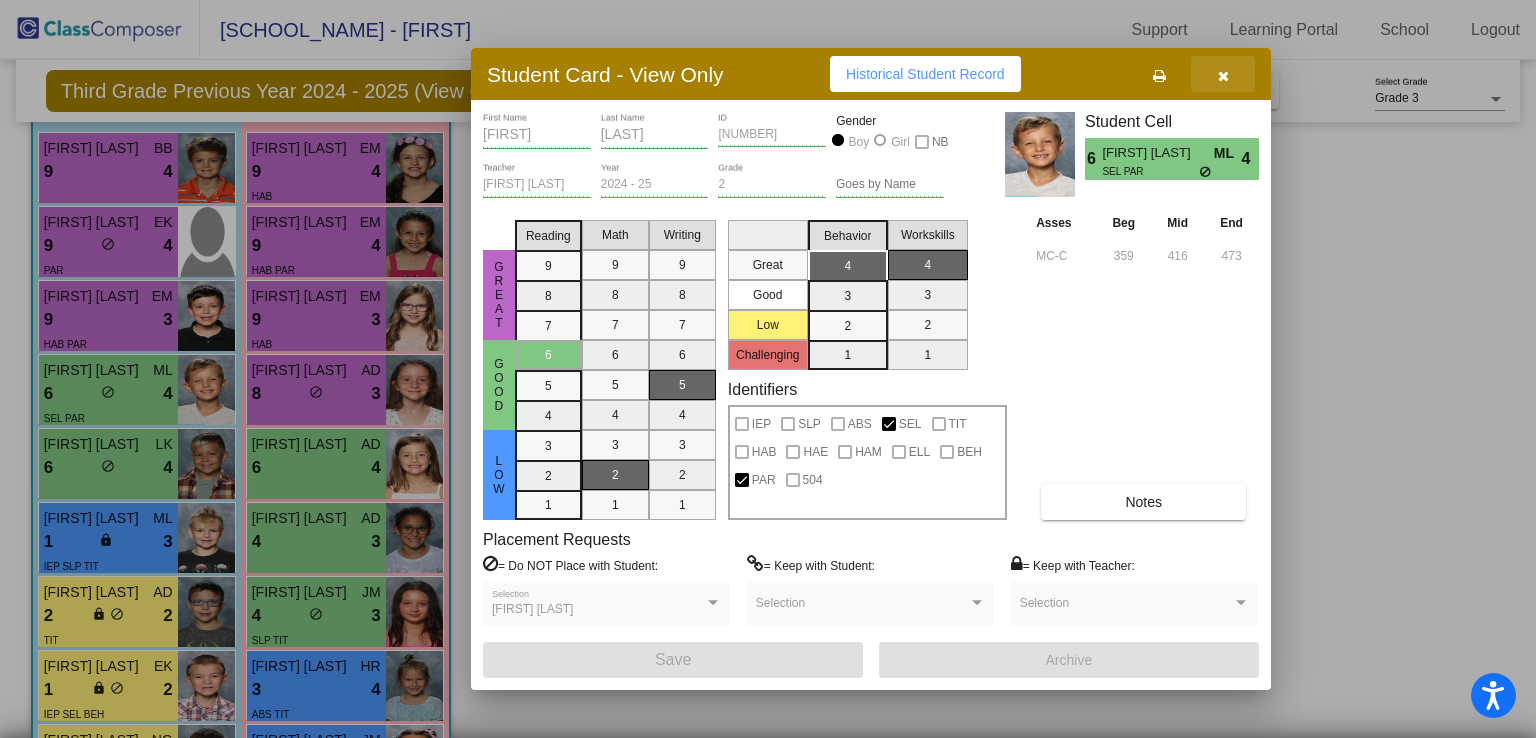 click at bounding box center (1223, 76) 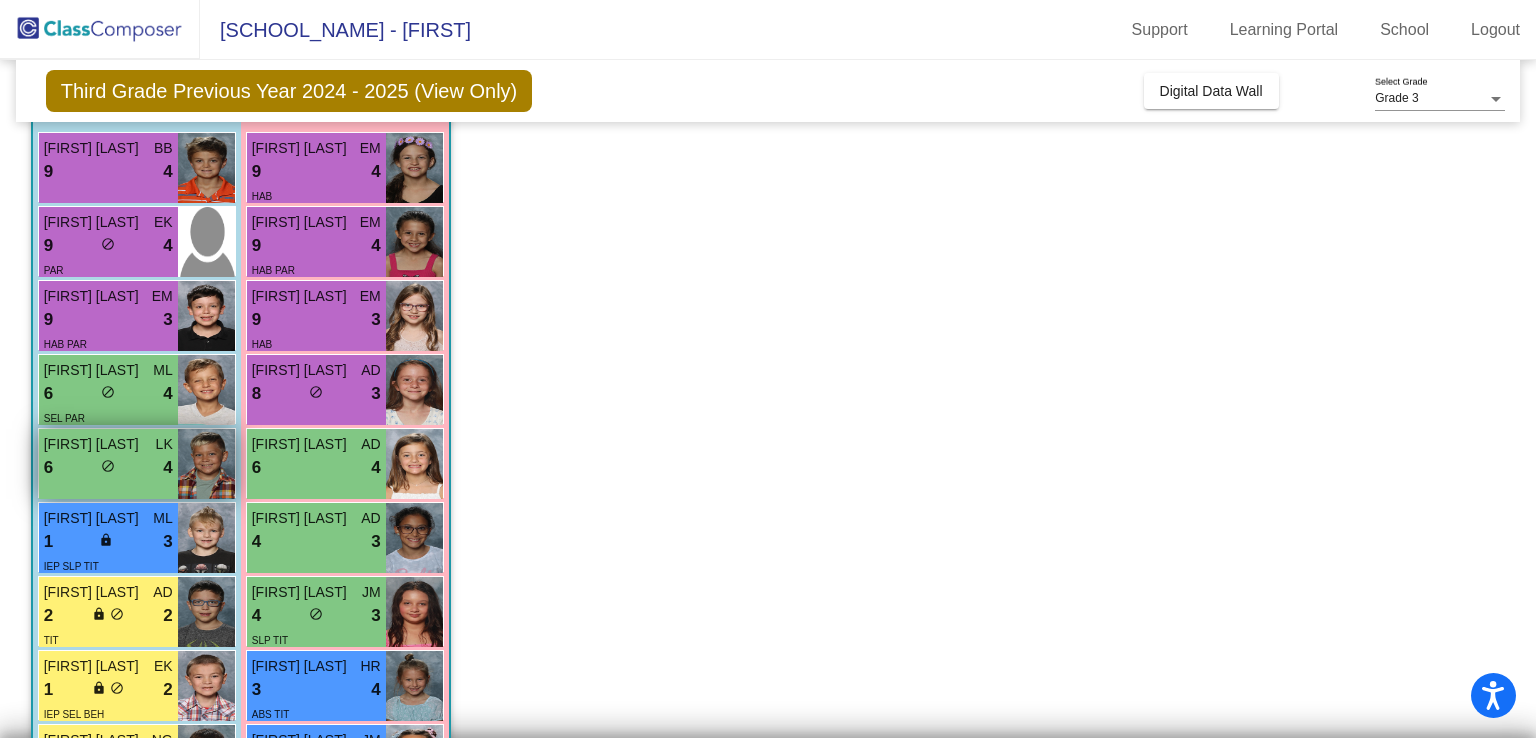 click on "6 lock do_not_disturb_alt 4" at bounding box center (108, 468) 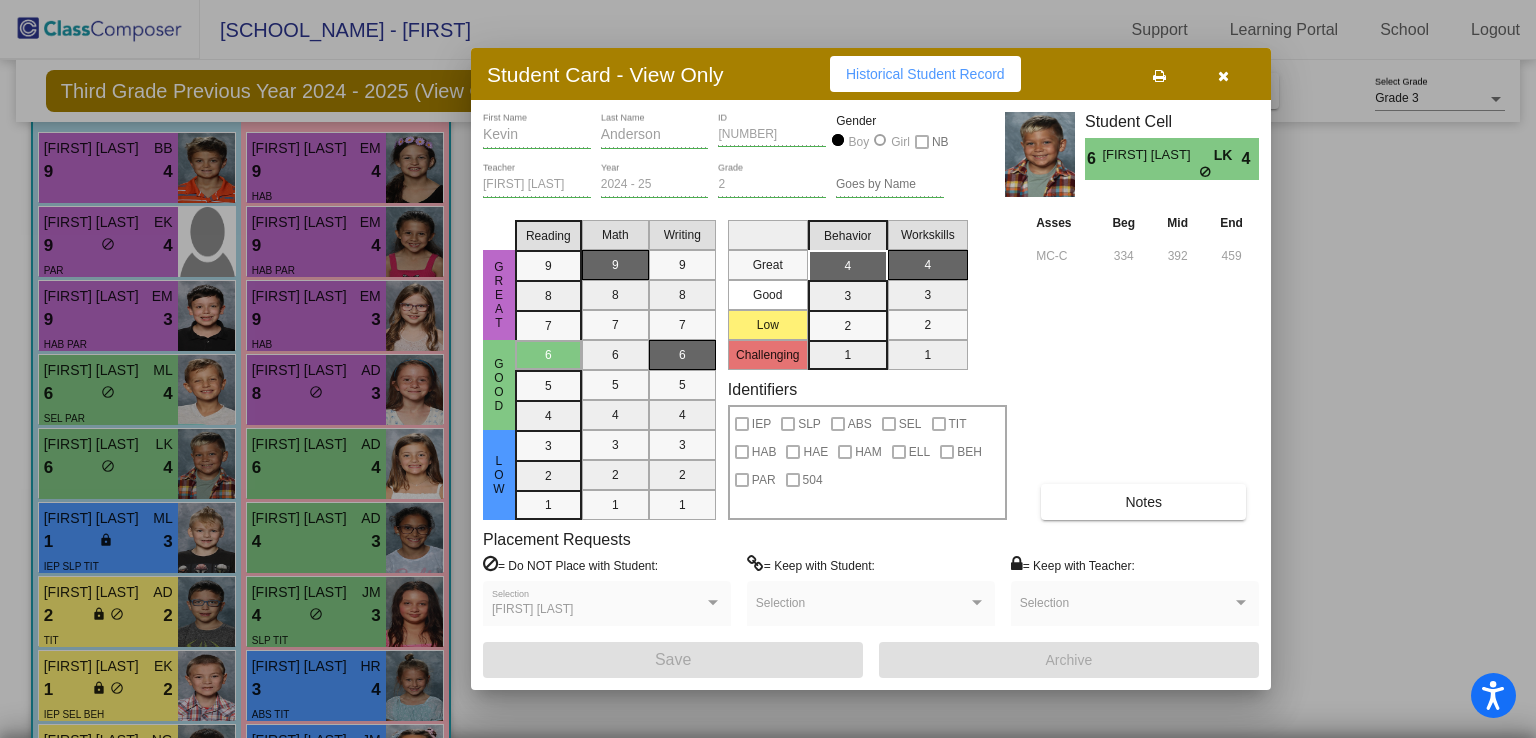 click on "Notes" at bounding box center (1143, 502) 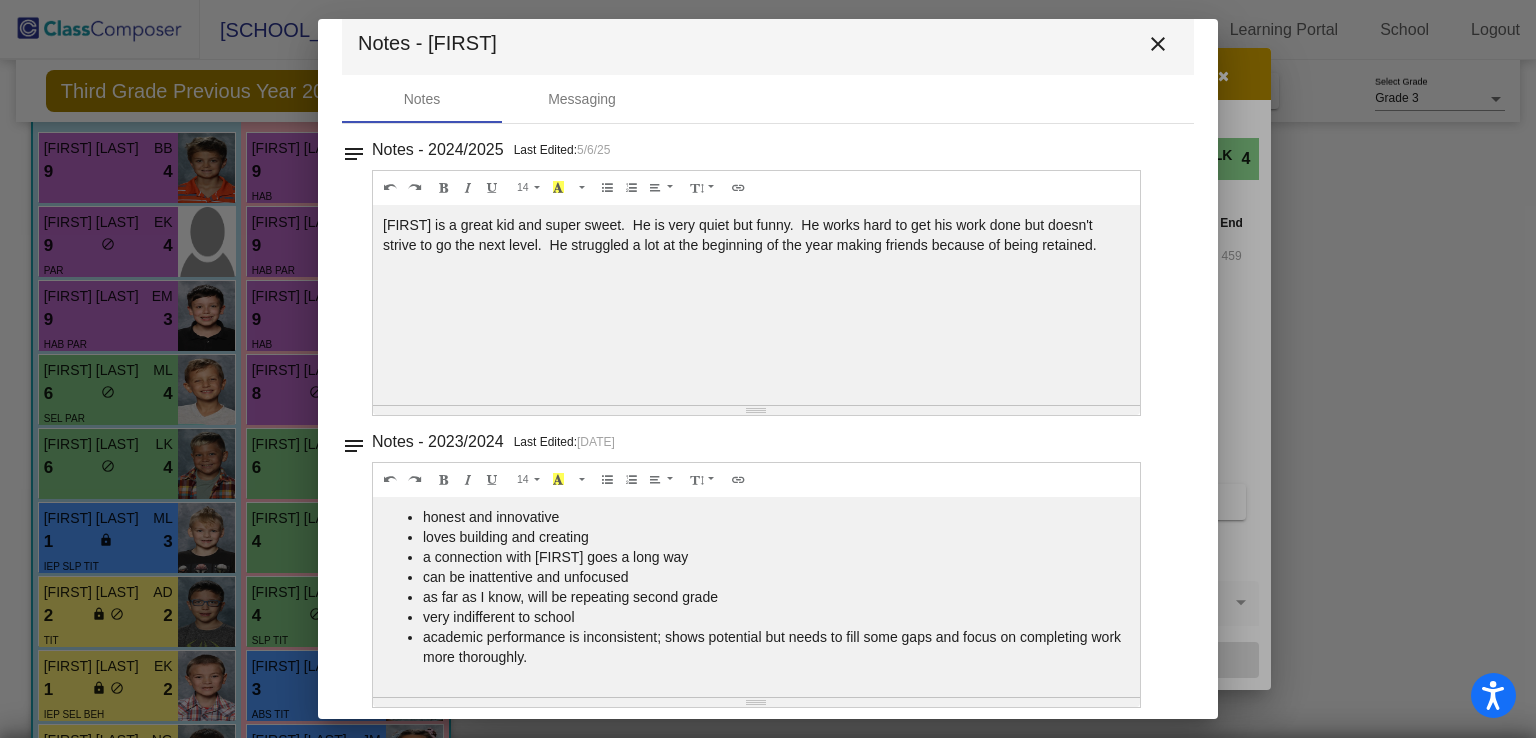 scroll, scrollTop: 43, scrollLeft: 0, axis: vertical 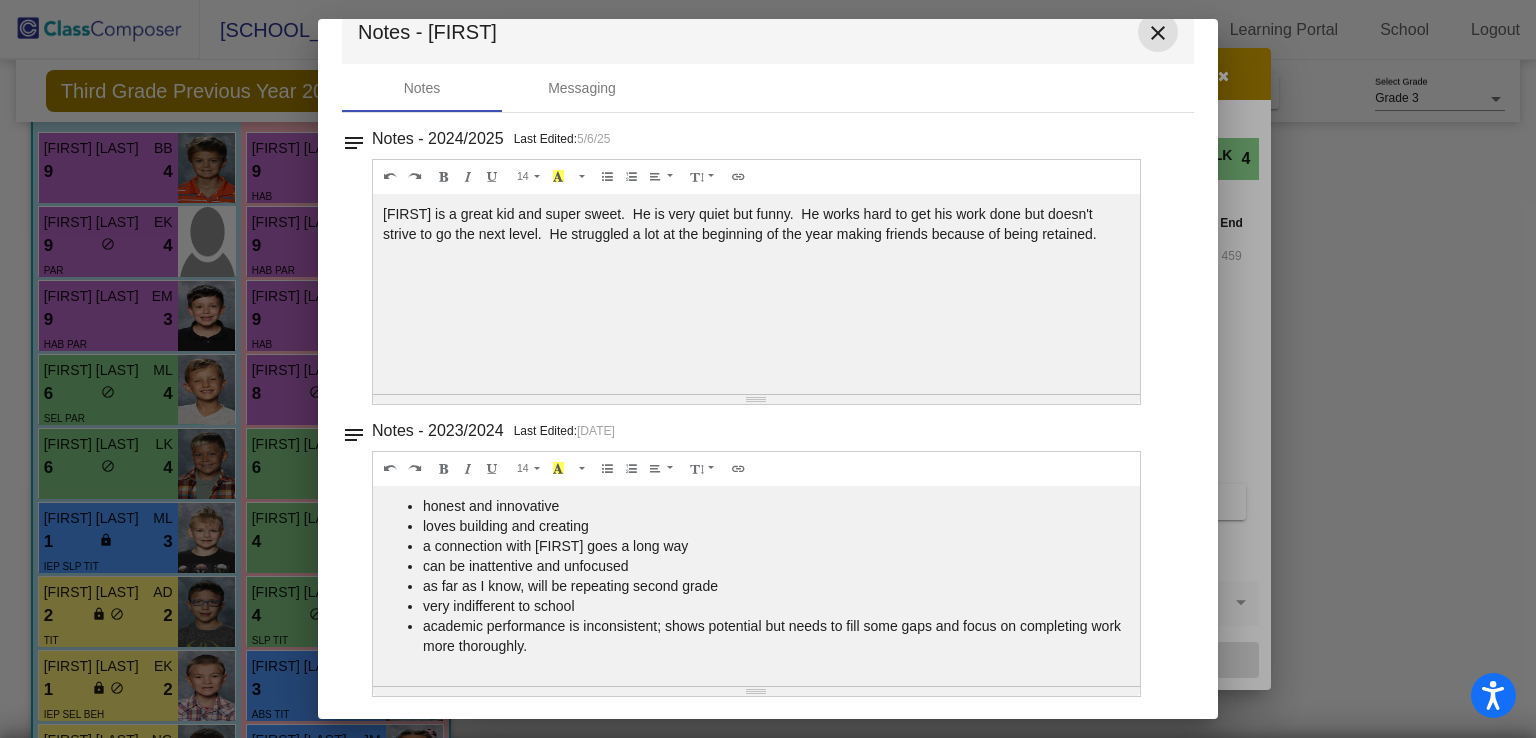 click on "close" at bounding box center [1158, 33] 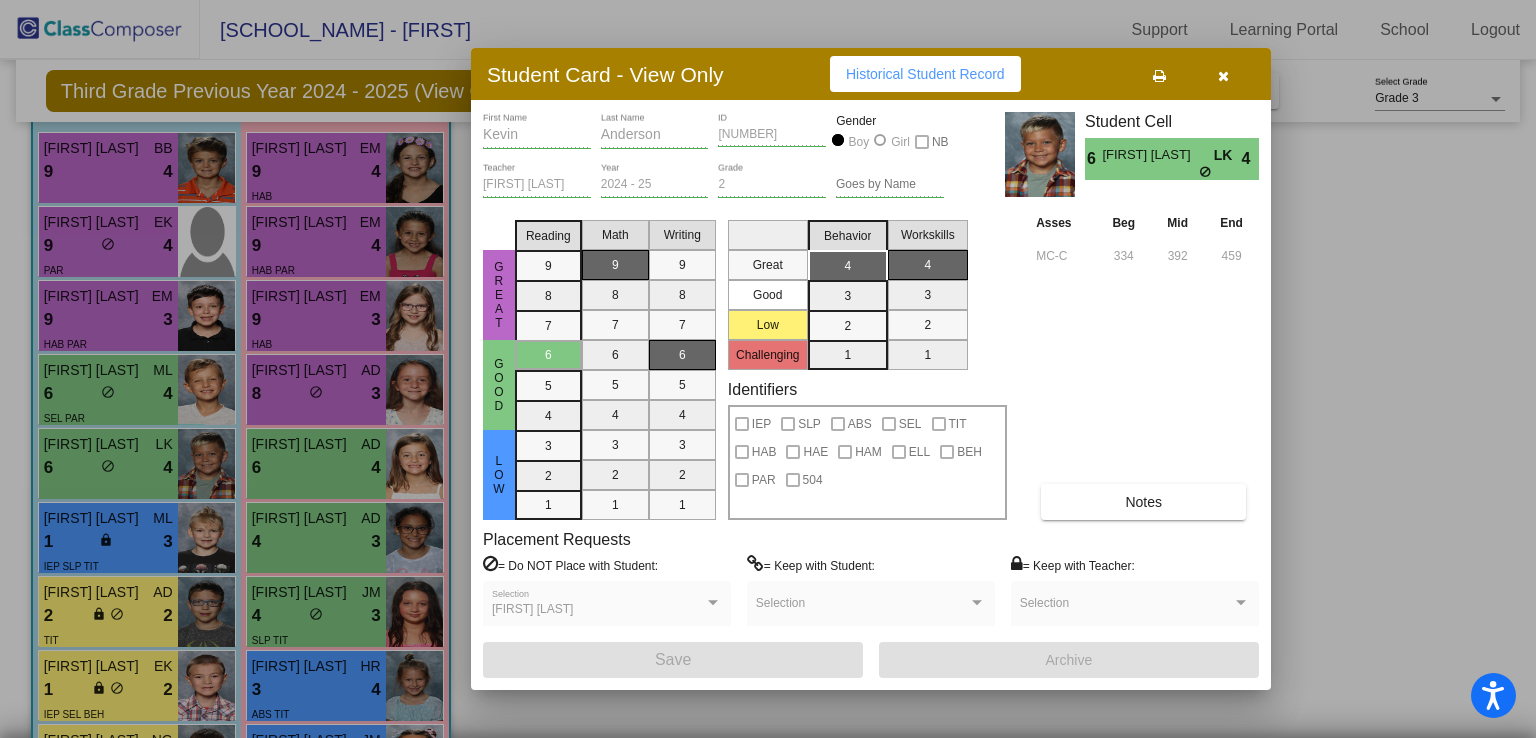 click at bounding box center (1223, 74) 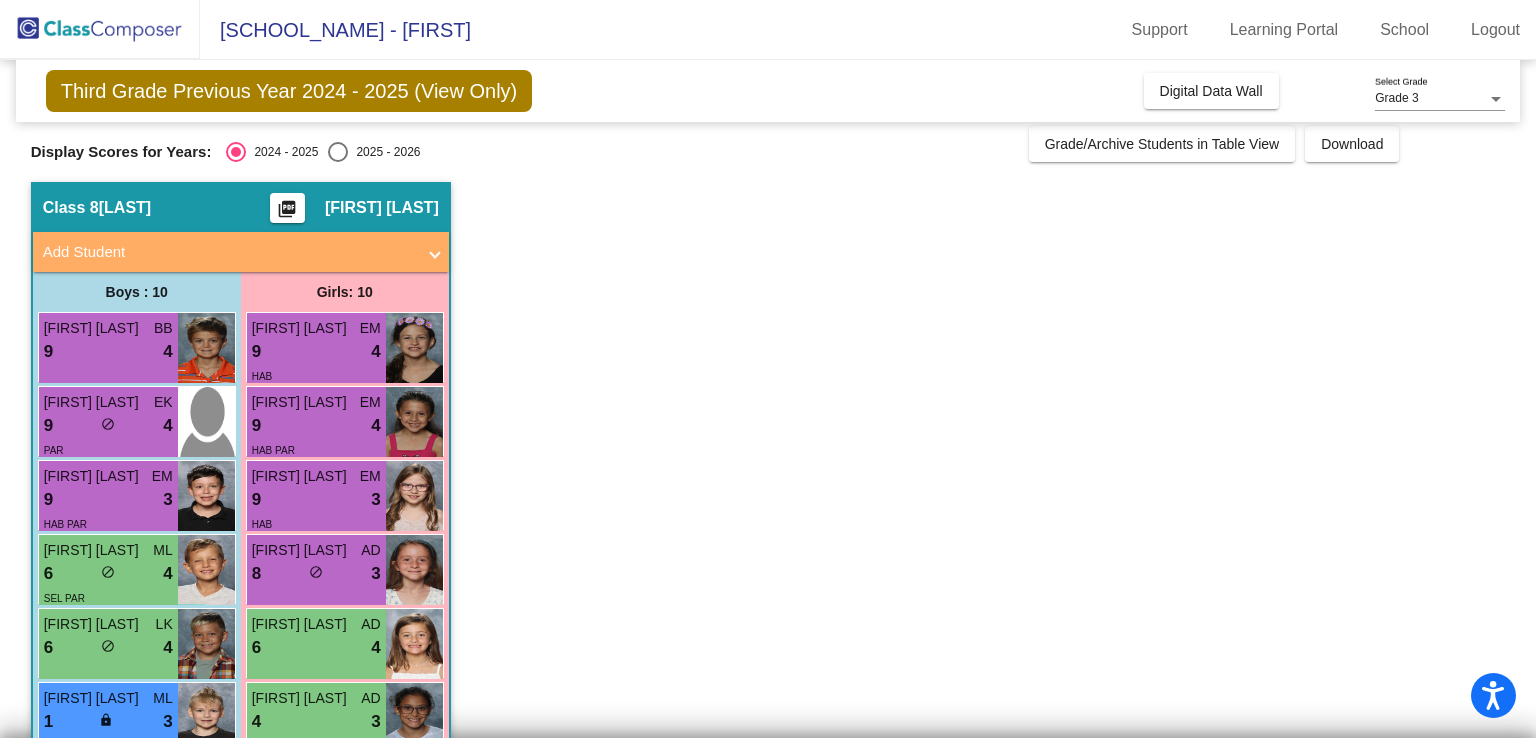 scroll, scrollTop: 0, scrollLeft: 0, axis: both 